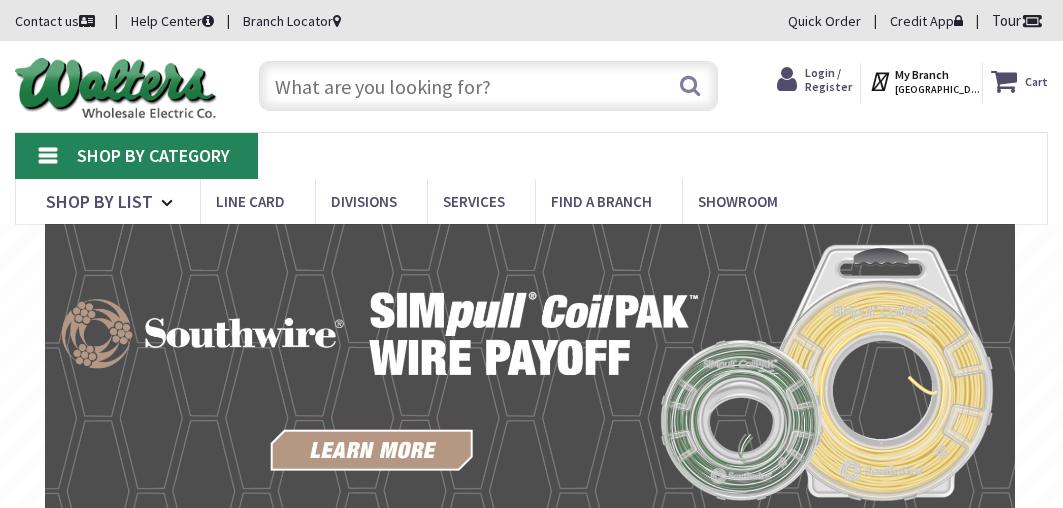 scroll, scrollTop: 0, scrollLeft: 0, axis: both 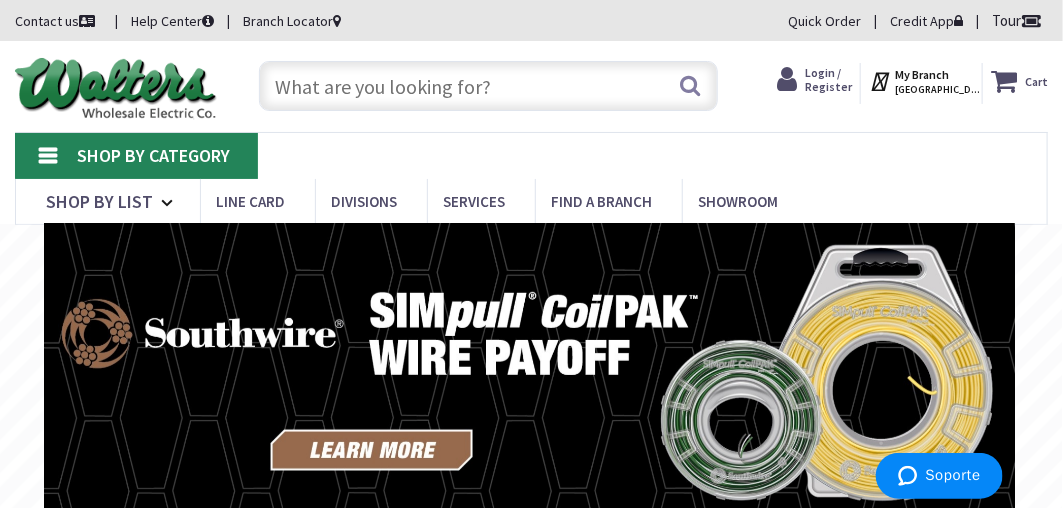 click on "Login / Register" at bounding box center [828, 79] 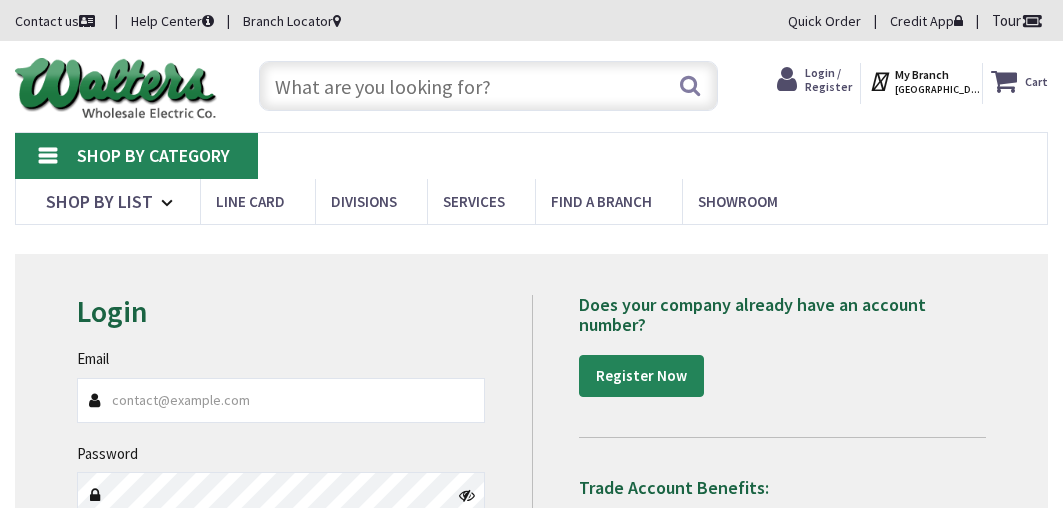 scroll, scrollTop: 0, scrollLeft: 0, axis: both 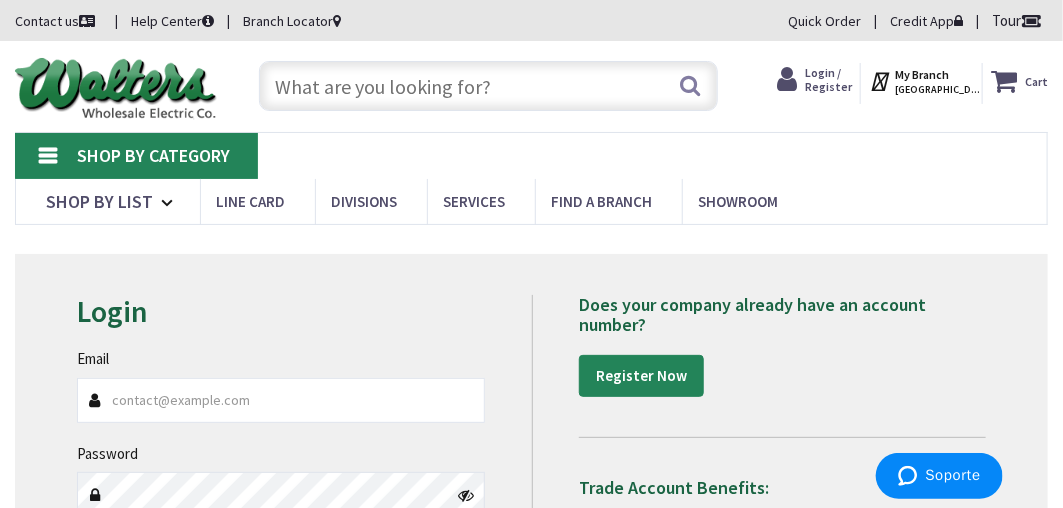 click on "Email" at bounding box center [281, 400] 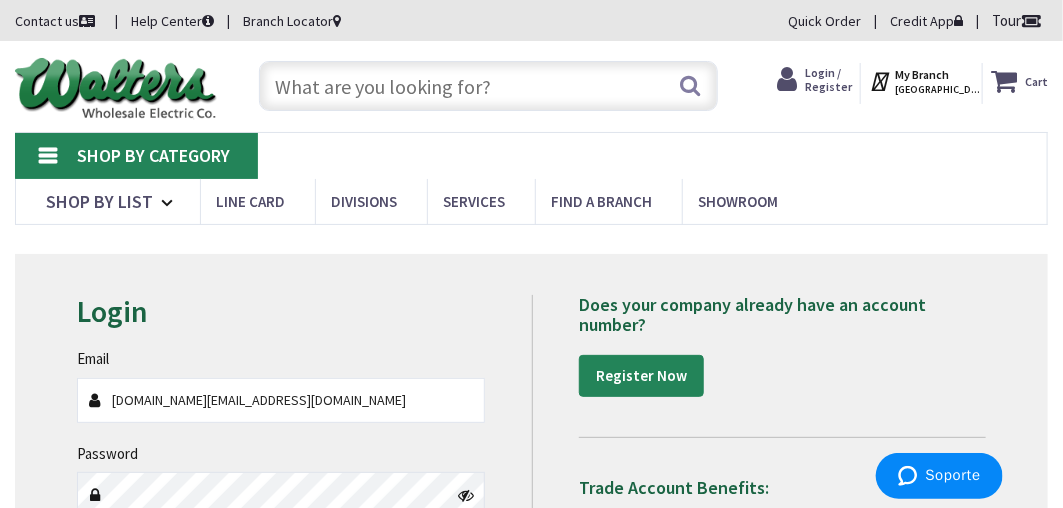 type on "oliconstruction.office@gmail.com" 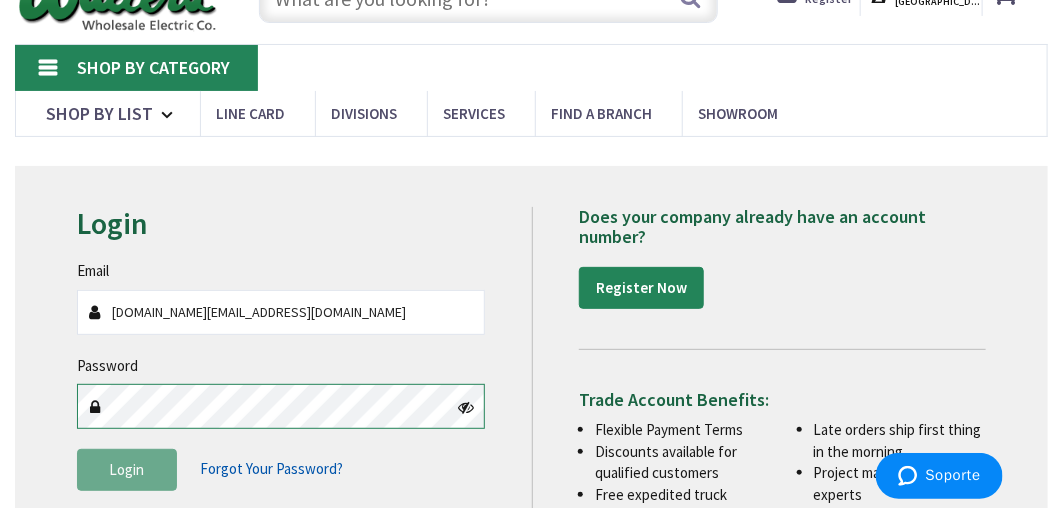 scroll, scrollTop: 114, scrollLeft: 0, axis: vertical 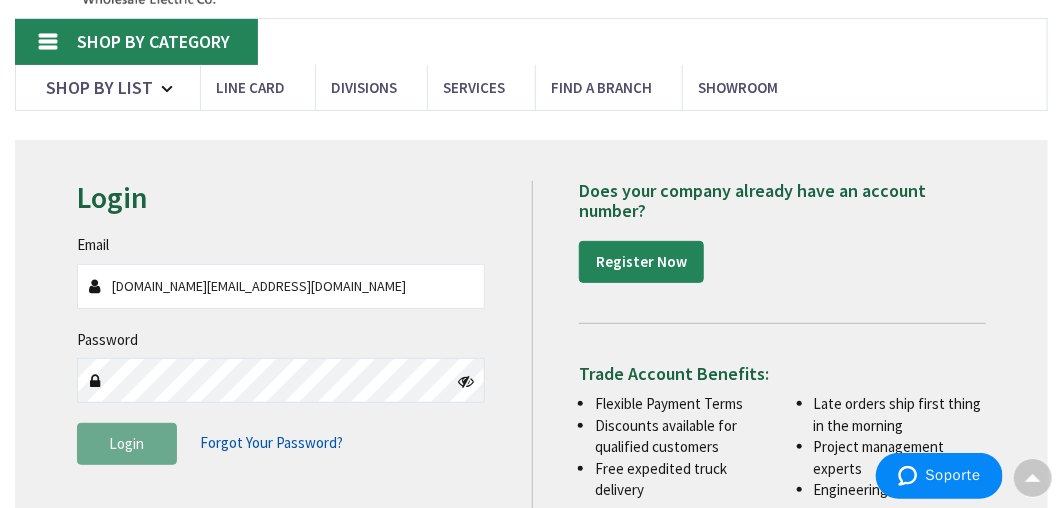 click on "Forgot Your Password?" at bounding box center [271, 442] 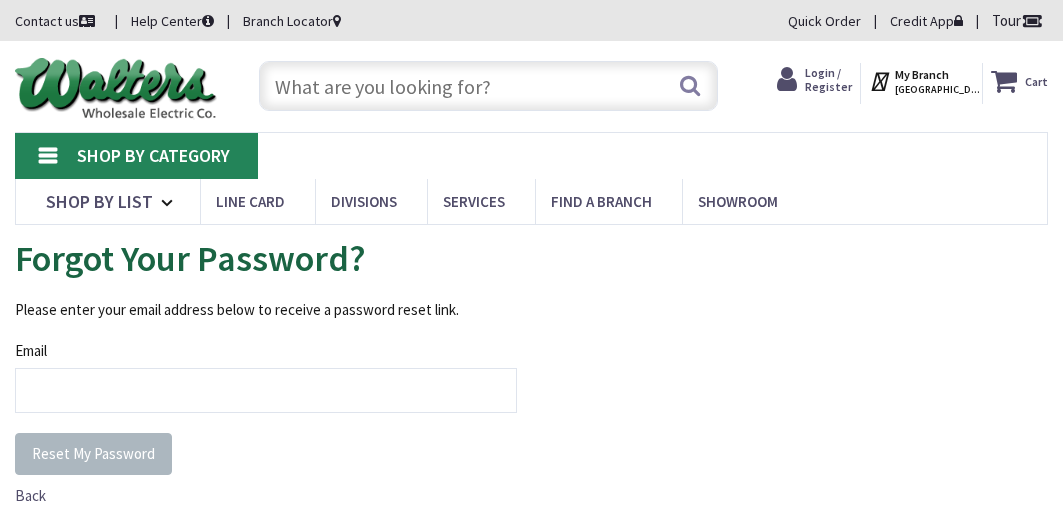 scroll, scrollTop: 0, scrollLeft: 0, axis: both 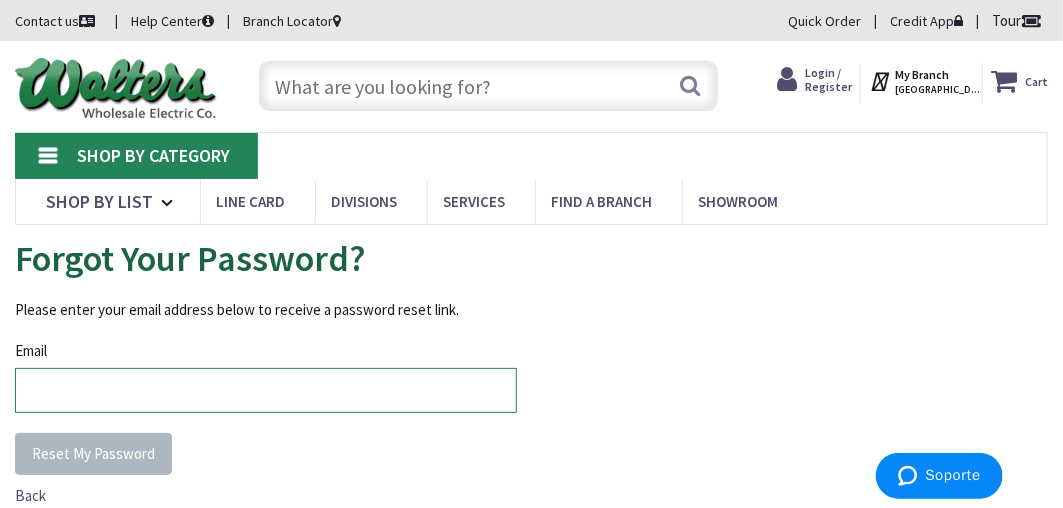 click on "Email" at bounding box center [266, 390] 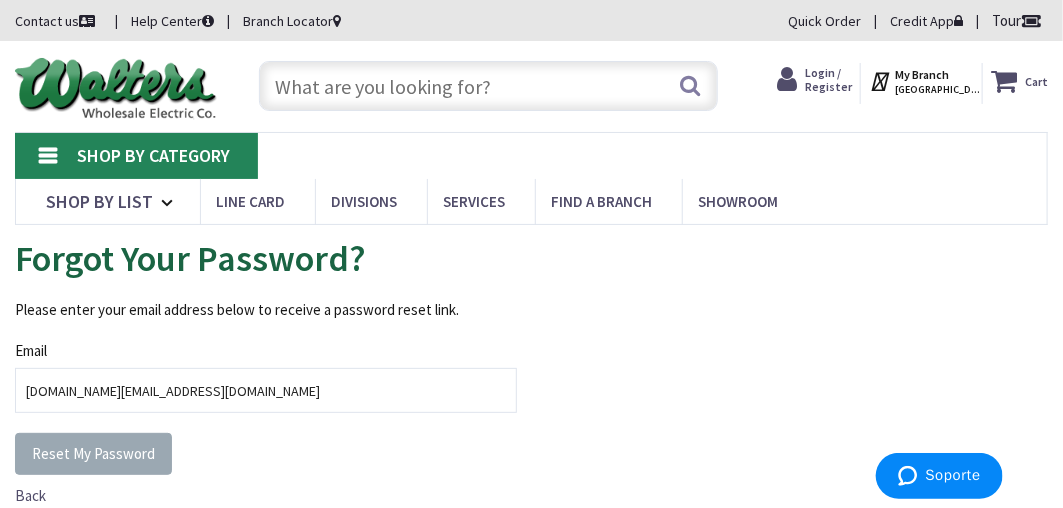 click on "Reset My Password" at bounding box center [93, 454] 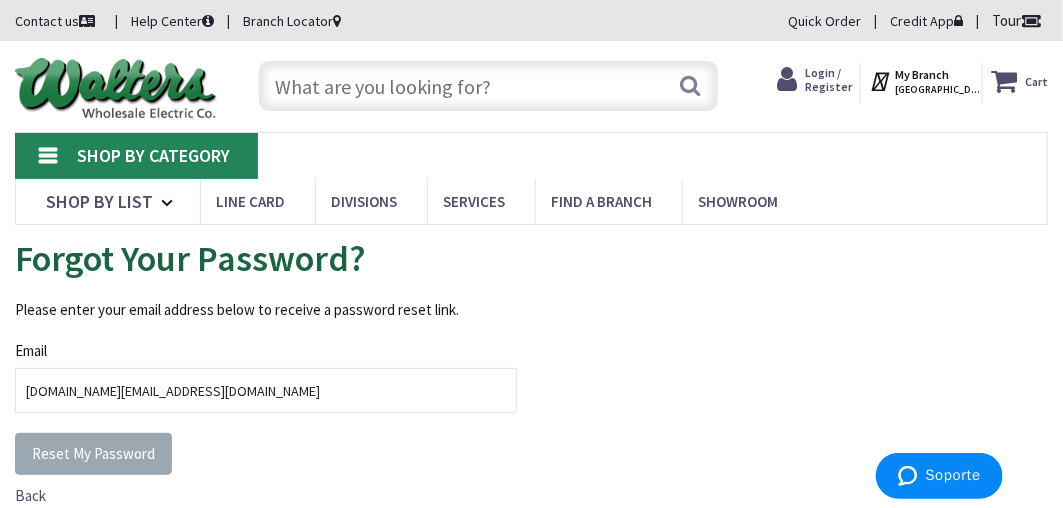 click on "Reset My Password" at bounding box center (93, 453) 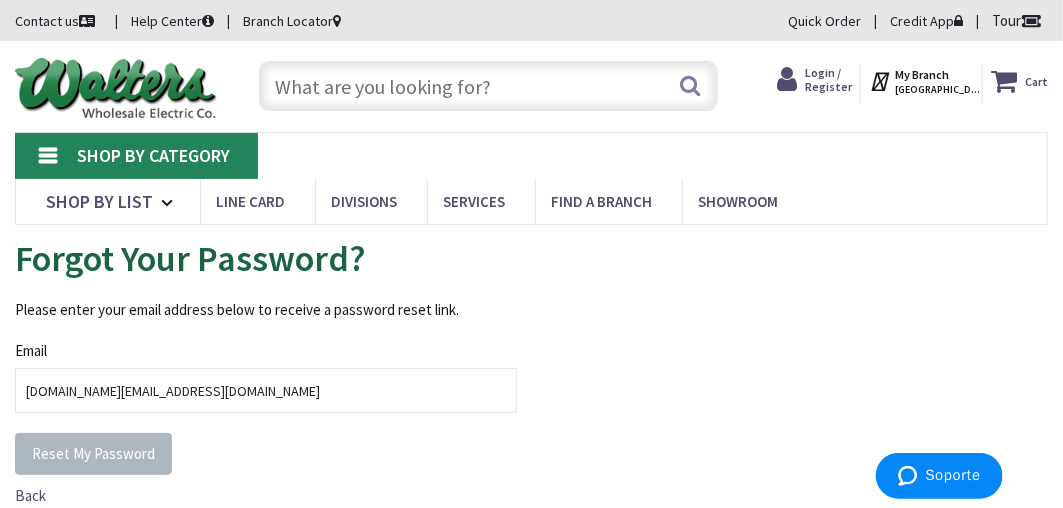 click on "Reset My Password" at bounding box center [266, 454] 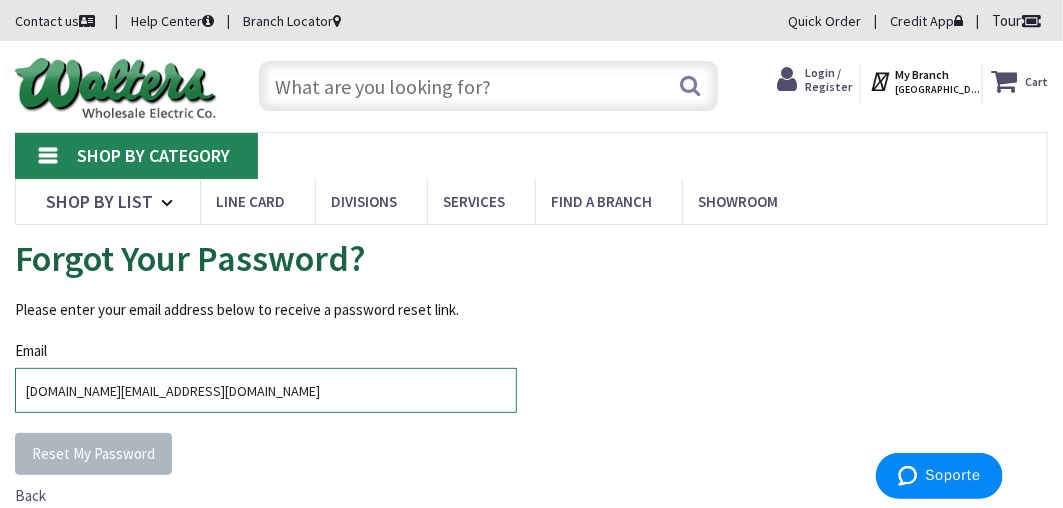 click on "oliconstruction.office@gmail.com" at bounding box center (266, 390) 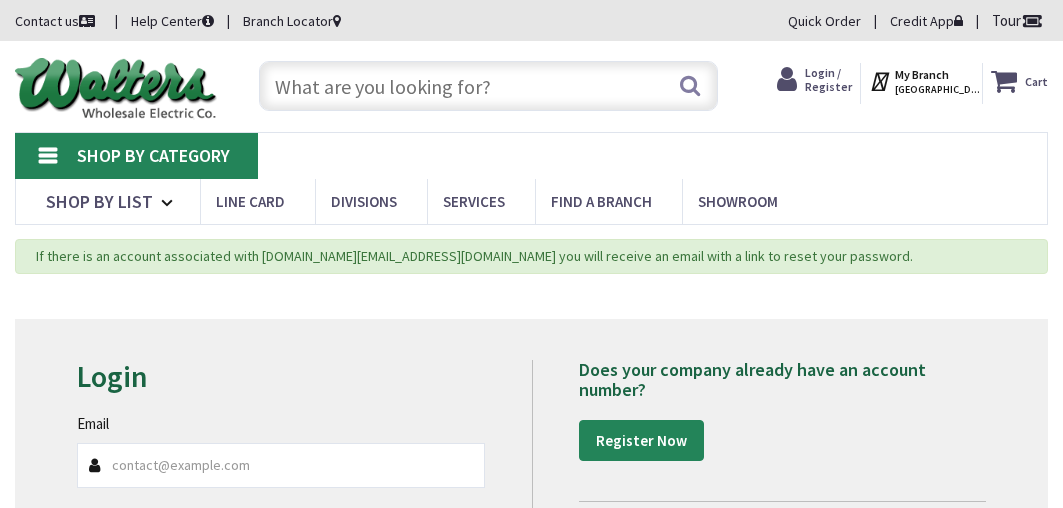 scroll, scrollTop: 0, scrollLeft: 0, axis: both 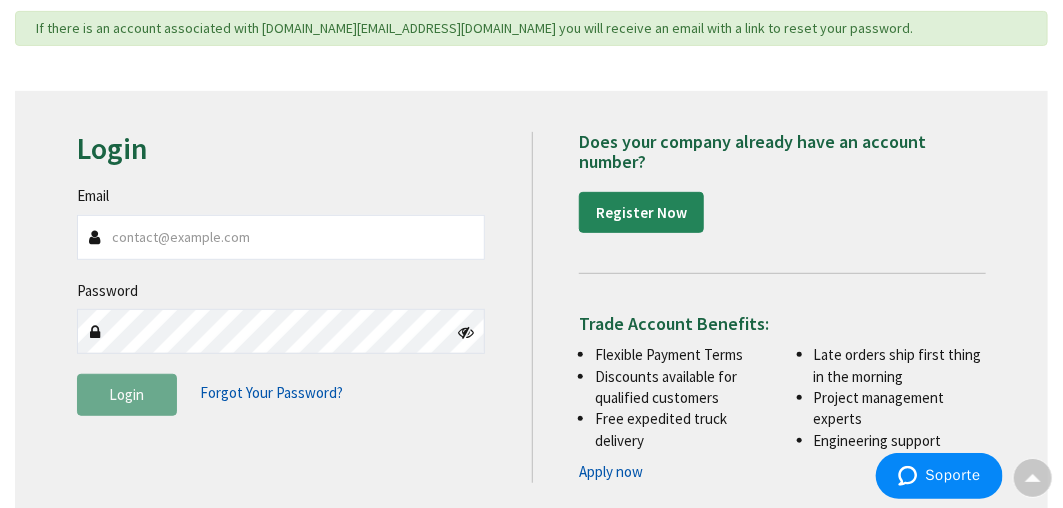 click on "Email" at bounding box center [281, 237] 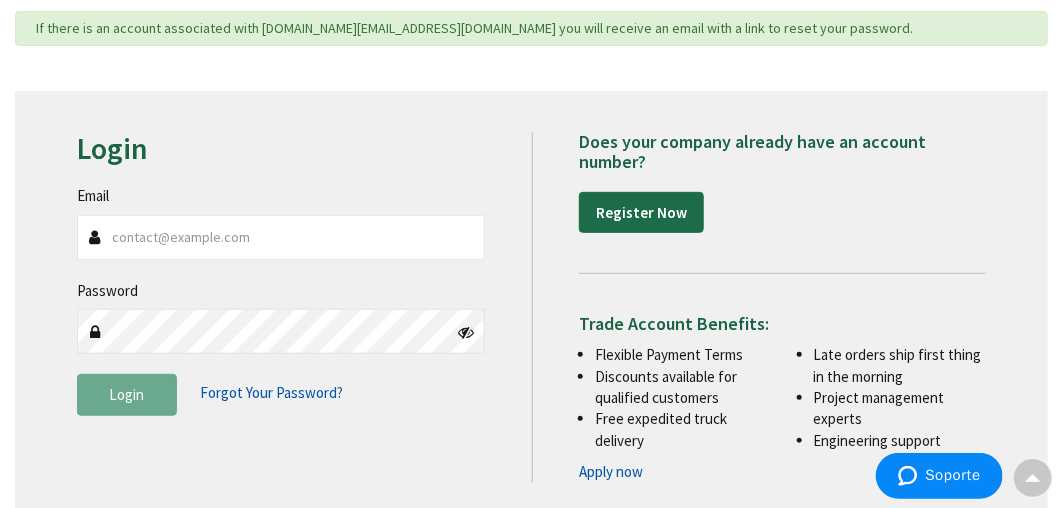click on "Register Now" at bounding box center (641, 212) 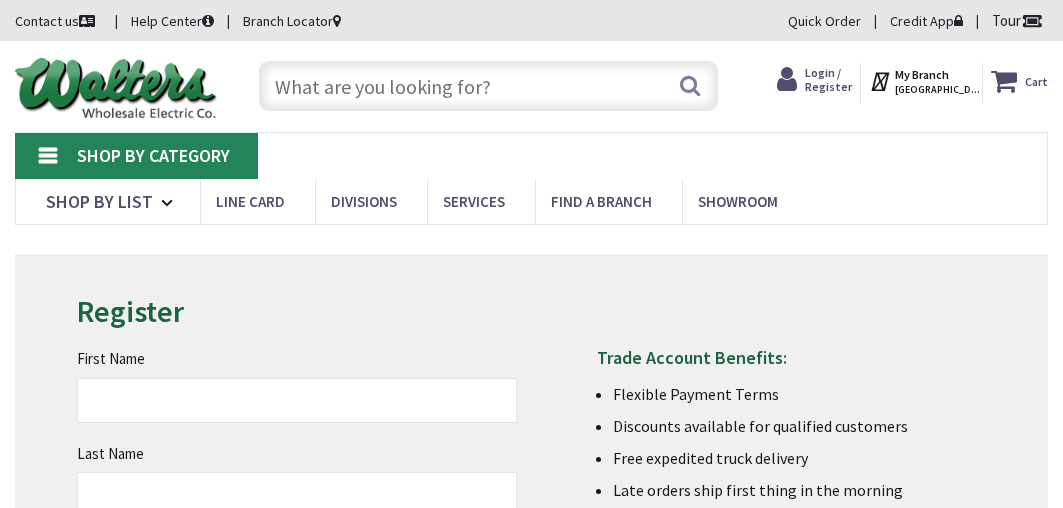 scroll, scrollTop: 0, scrollLeft: 0, axis: both 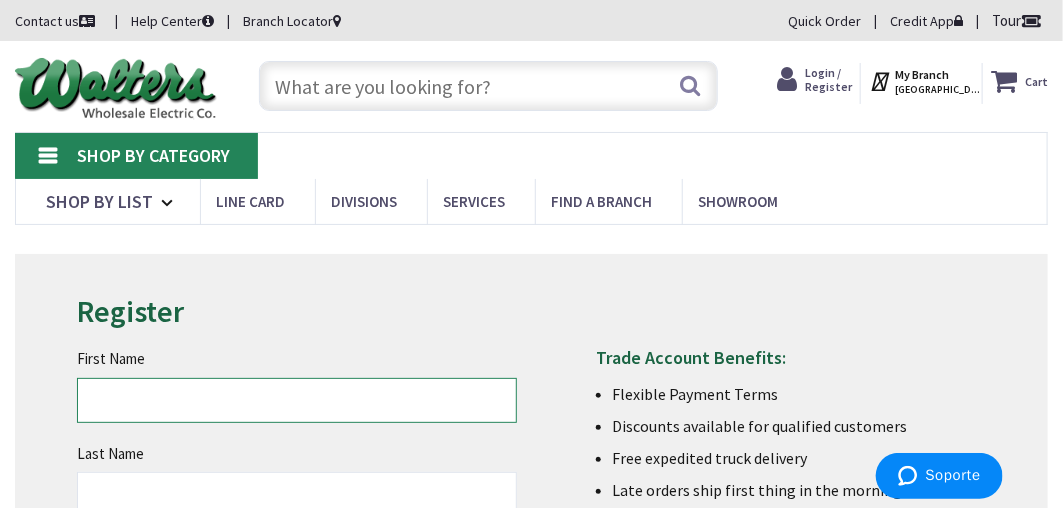 click on "First Name" at bounding box center [297, 400] 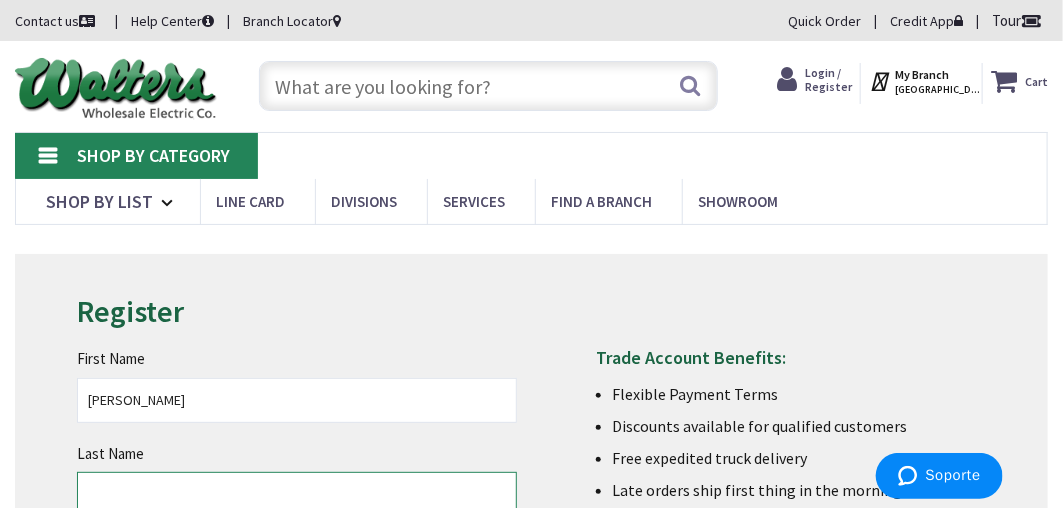 type on "olivares" 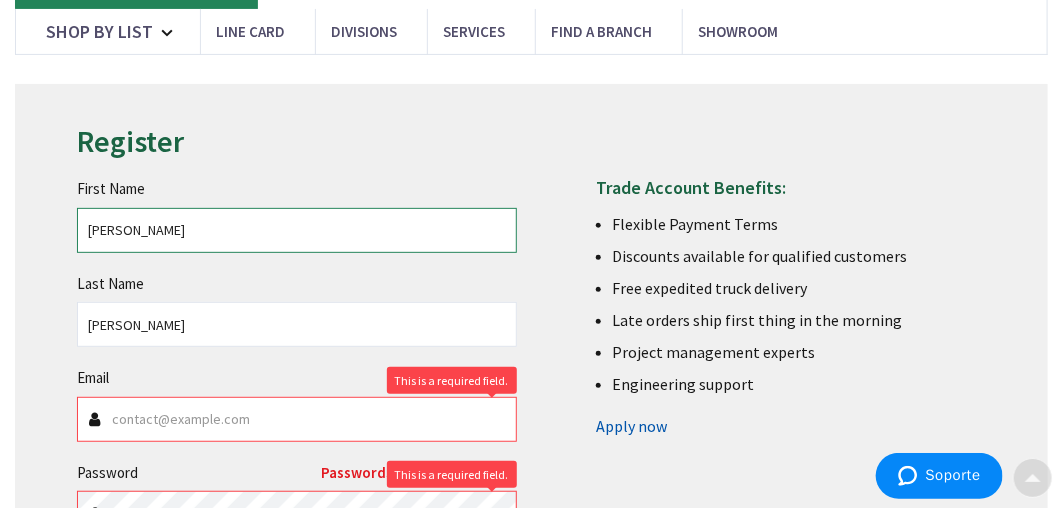 scroll, scrollTop: 171, scrollLeft: 0, axis: vertical 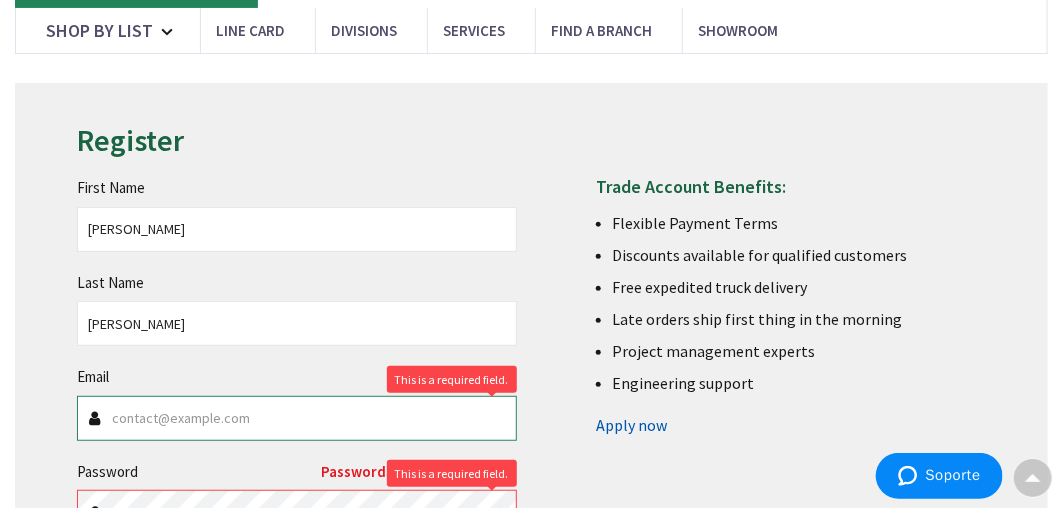 click on "Email" at bounding box center [297, 418] 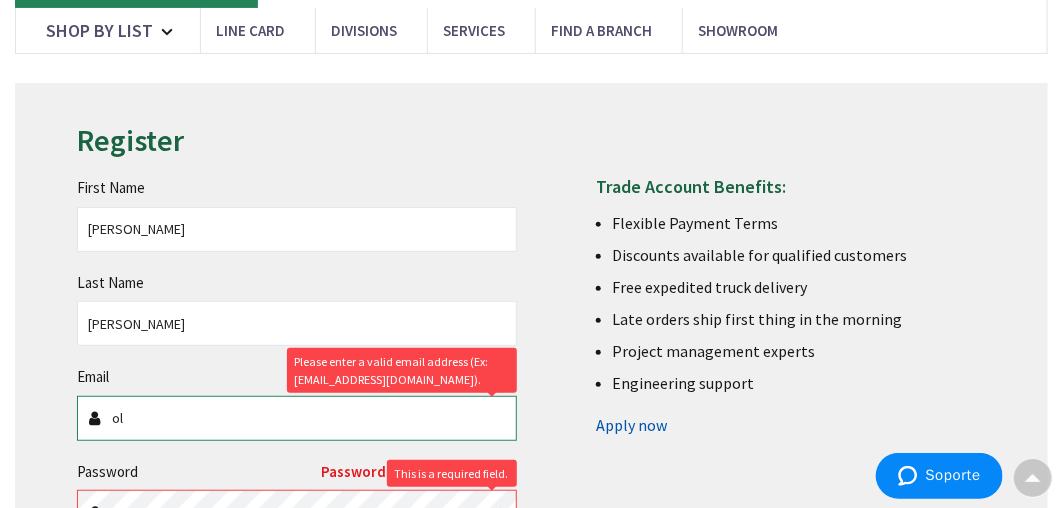 type on "oliconstruction.office@gmail.com" 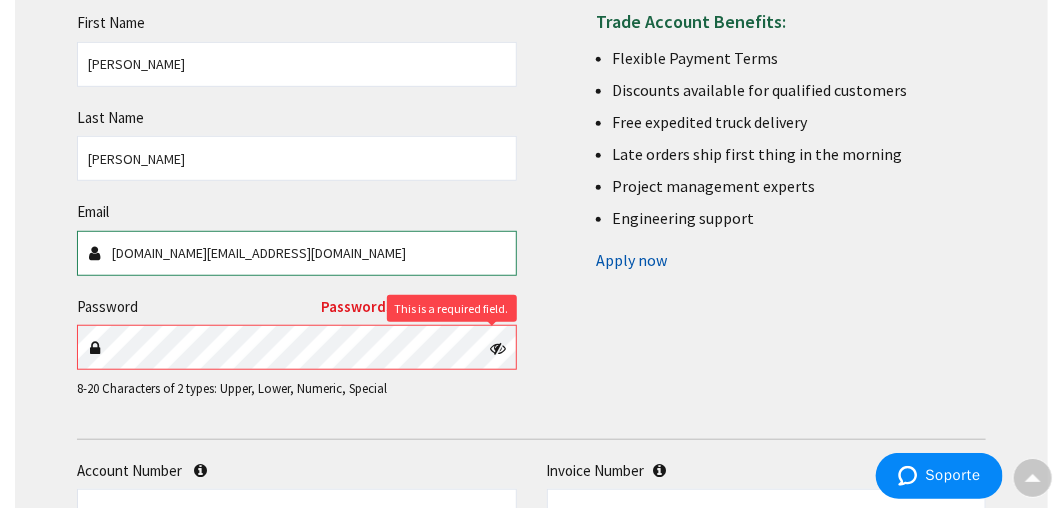 scroll, scrollTop: 342, scrollLeft: 0, axis: vertical 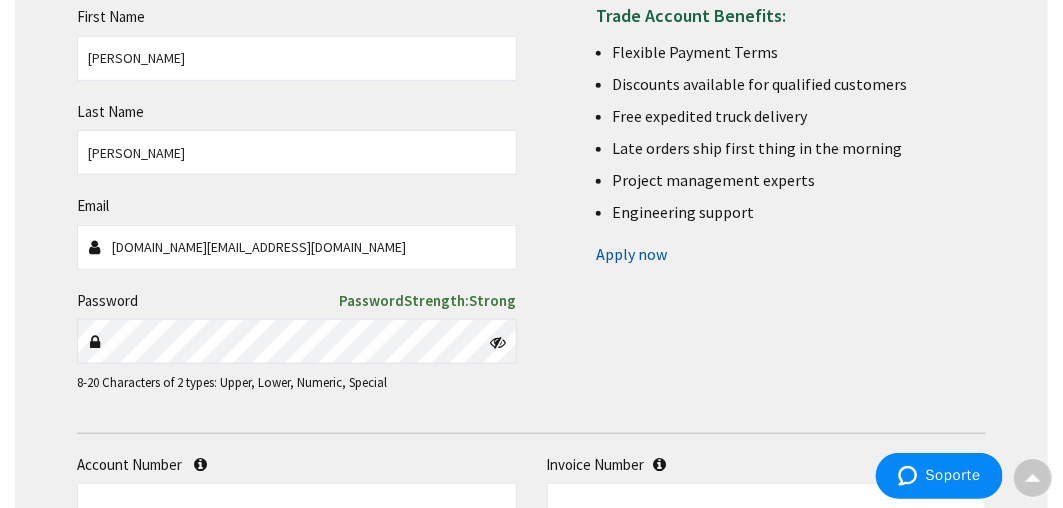 click at bounding box center (499, 342) 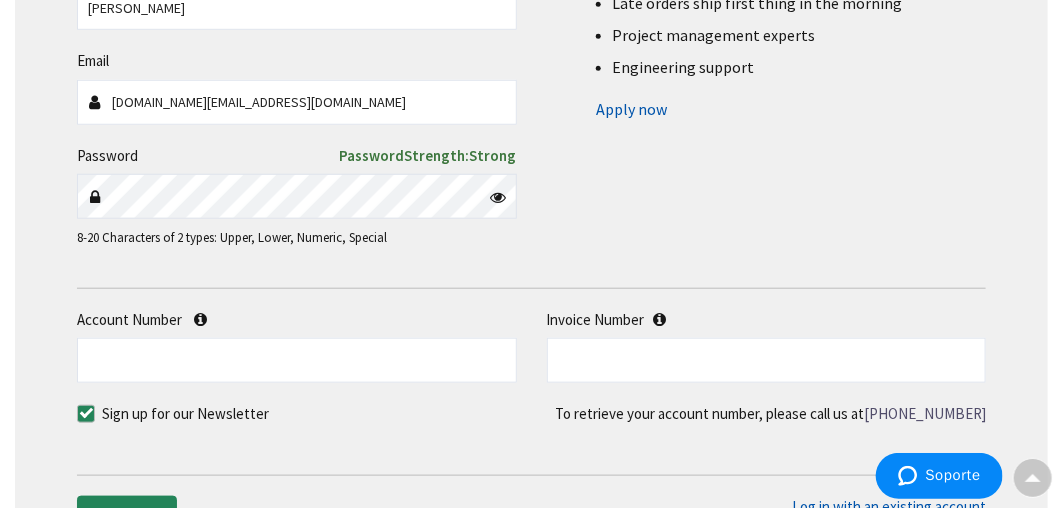 scroll, scrollTop: 514, scrollLeft: 0, axis: vertical 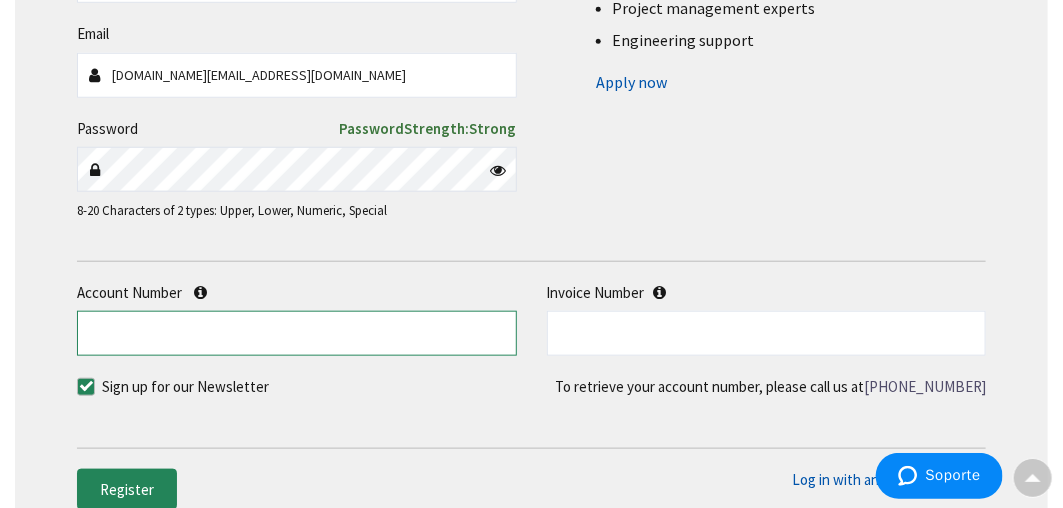 drag, startPoint x: 399, startPoint y: 298, endPoint x: 388, endPoint y: 296, distance: 11.18034 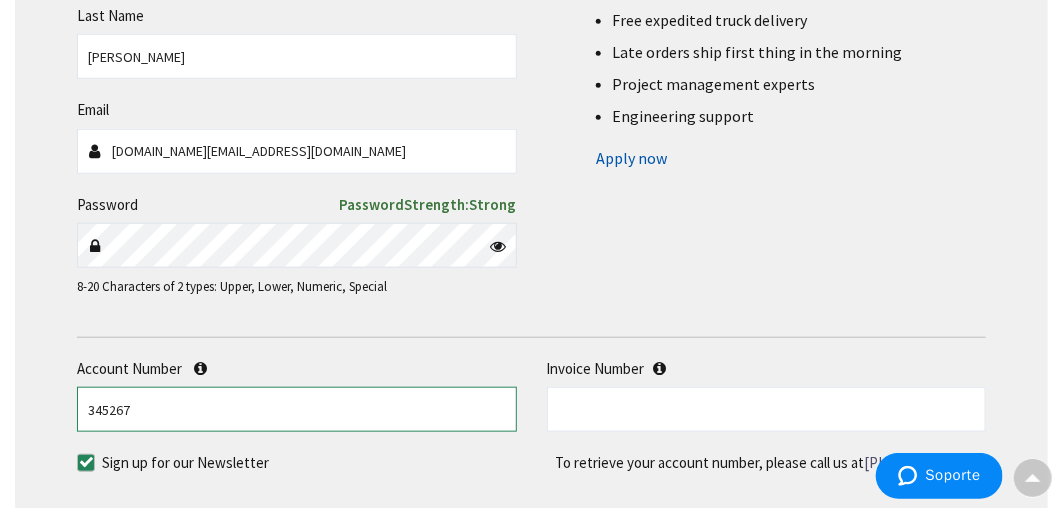 scroll, scrollTop: 457, scrollLeft: 0, axis: vertical 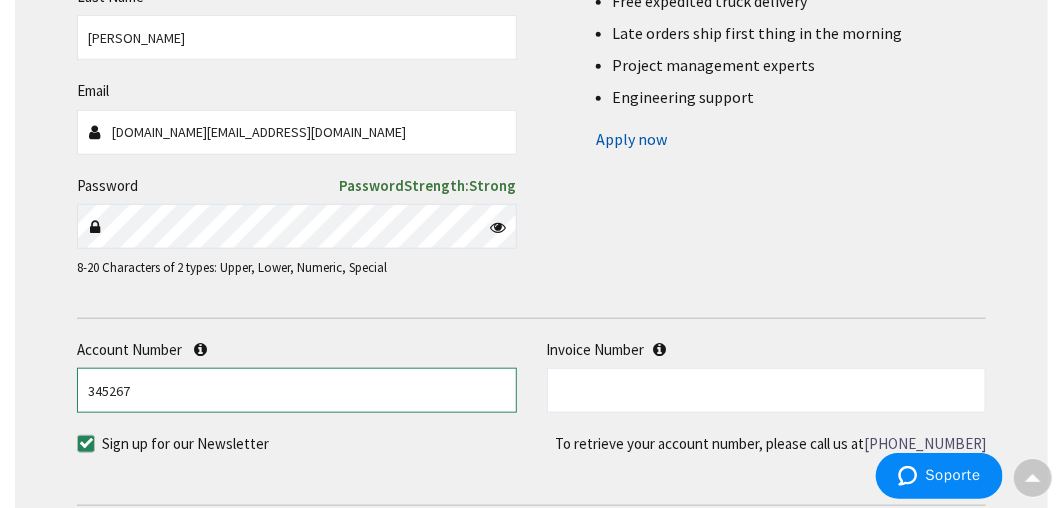 type on "345267" 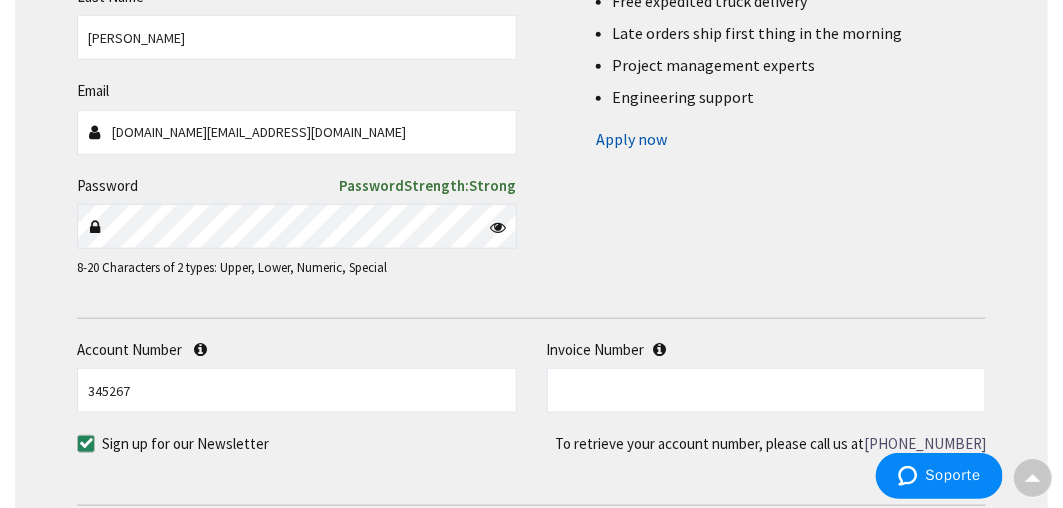 click on "Register" at bounding box center [127, 546] 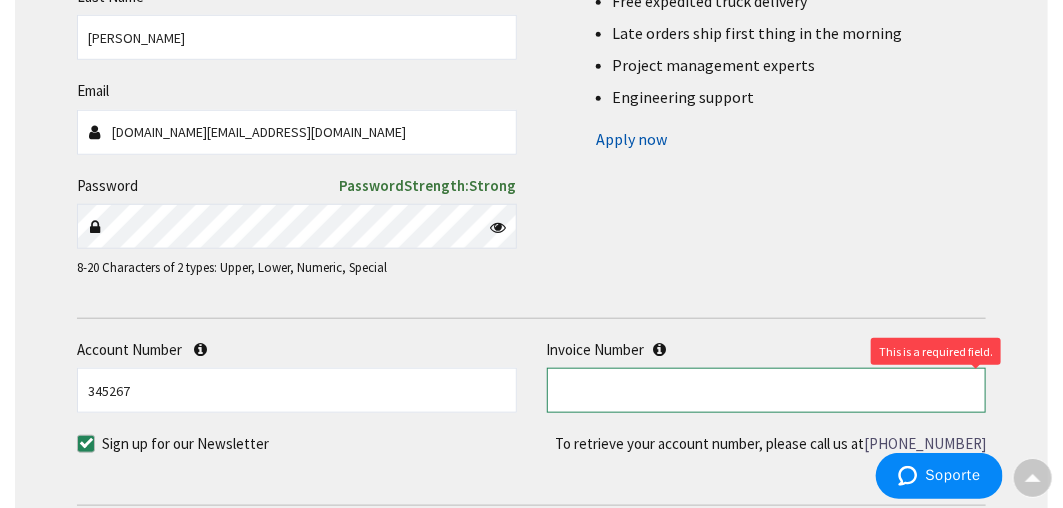 click at bounding box center (767, 390) 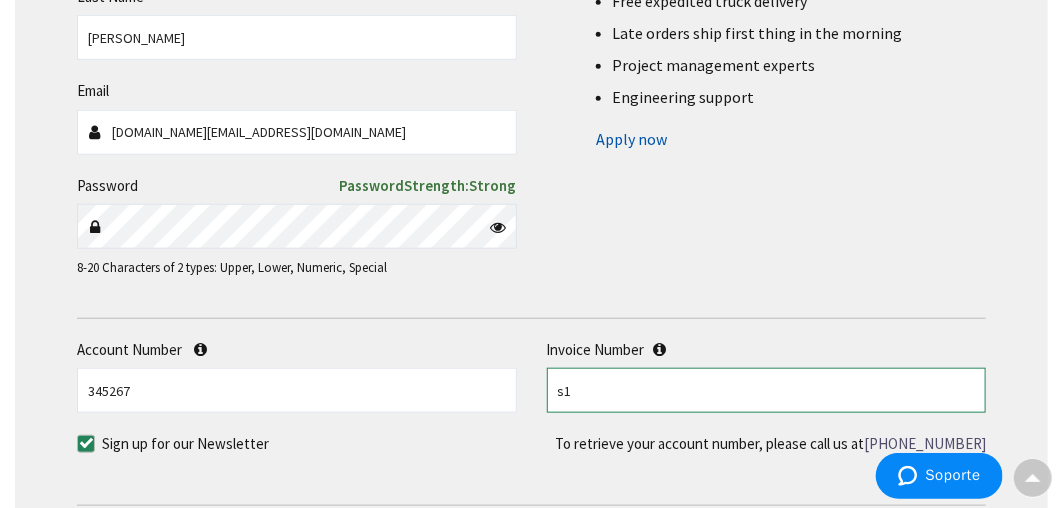 type on "s" 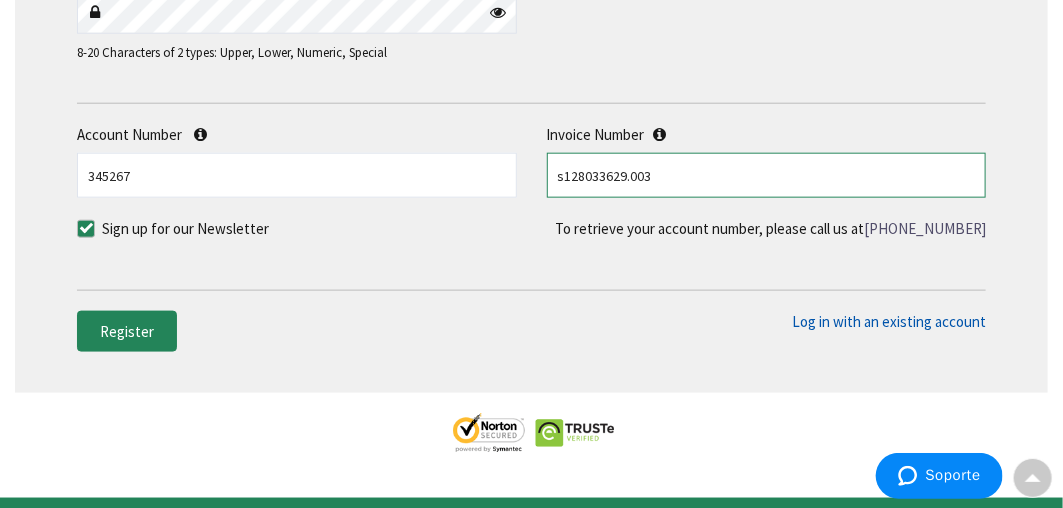 scroll, scrollTop: 685, scrollLeft: 0, axis: vertical 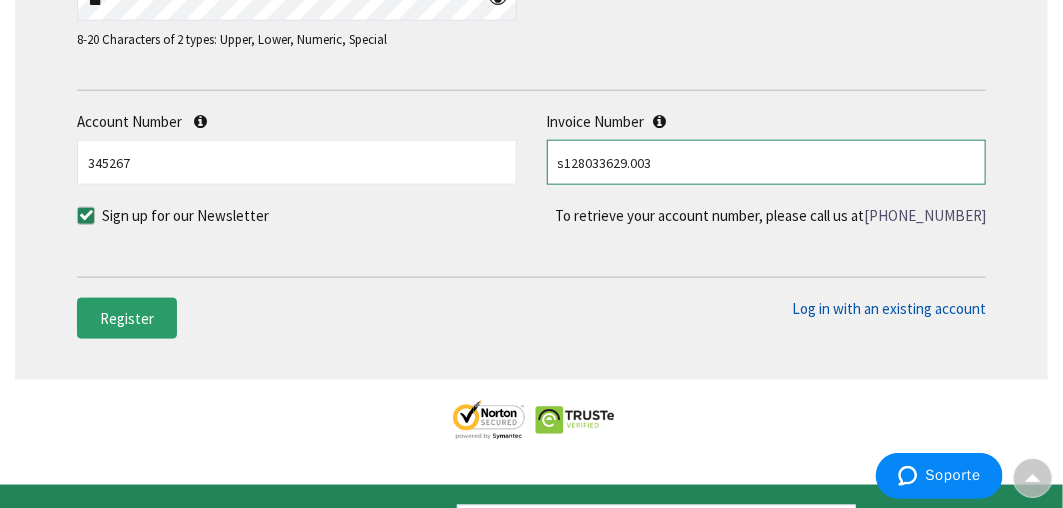 type on "s128033629.003" 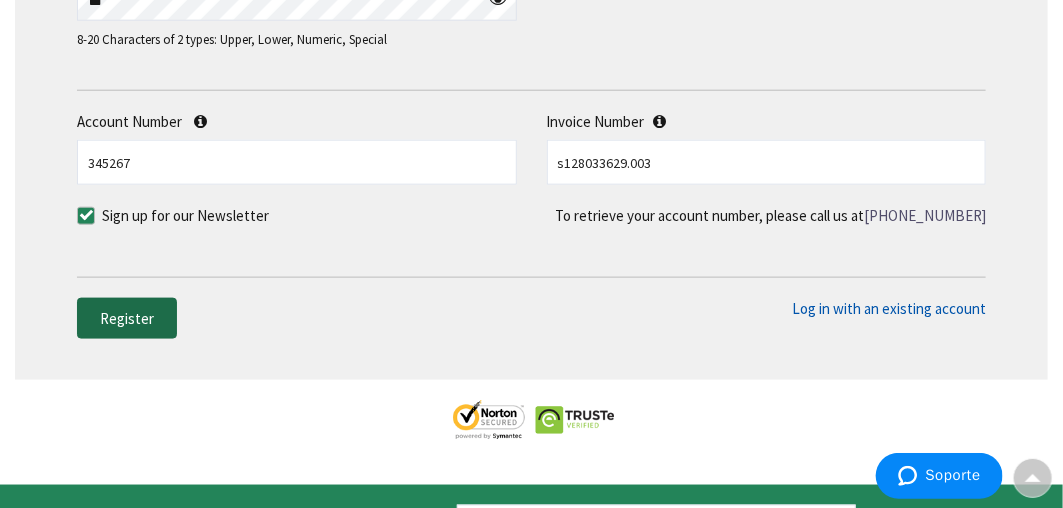 click on "Register" at bounding box center [127, 319] 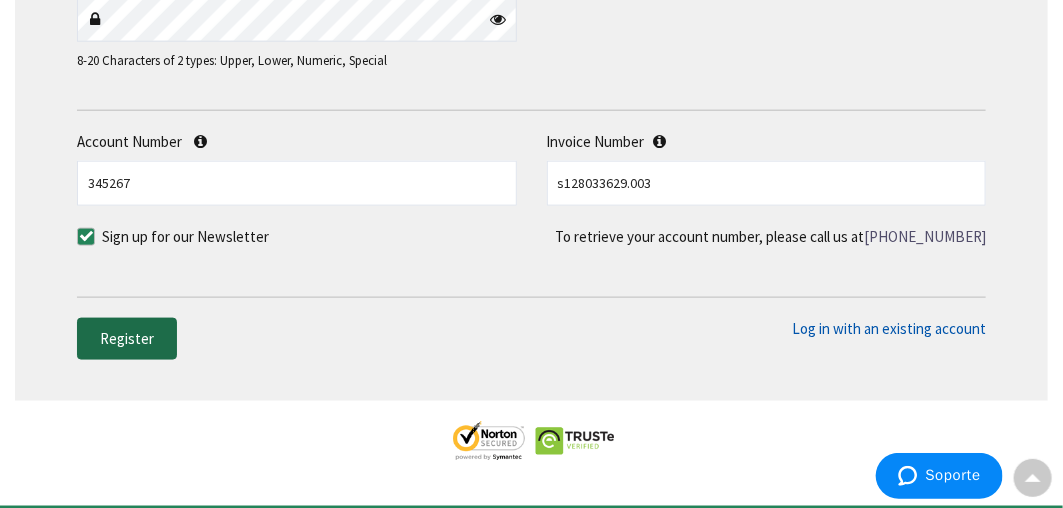 scroll, scrollTop: 786, scrollLeft: 0, axis: vertical 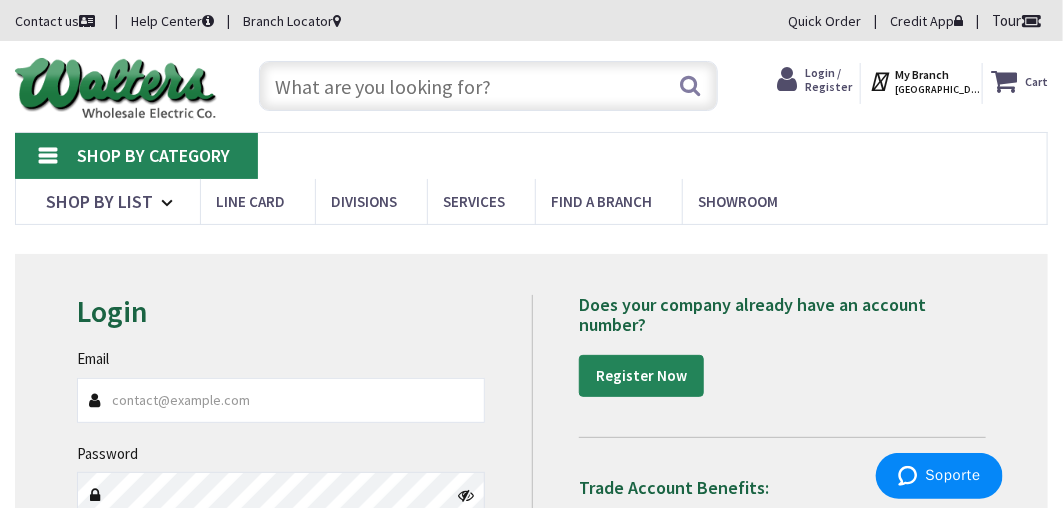 click on "Email" at bounding box center [281, 400] 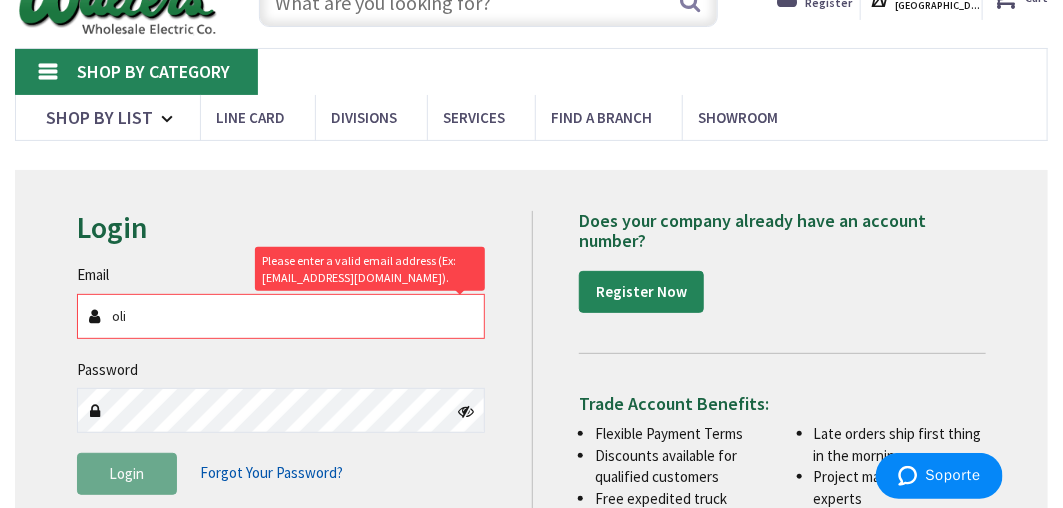 scroll, scrollTop: 114, scrollLeft: 0, axis: vertical 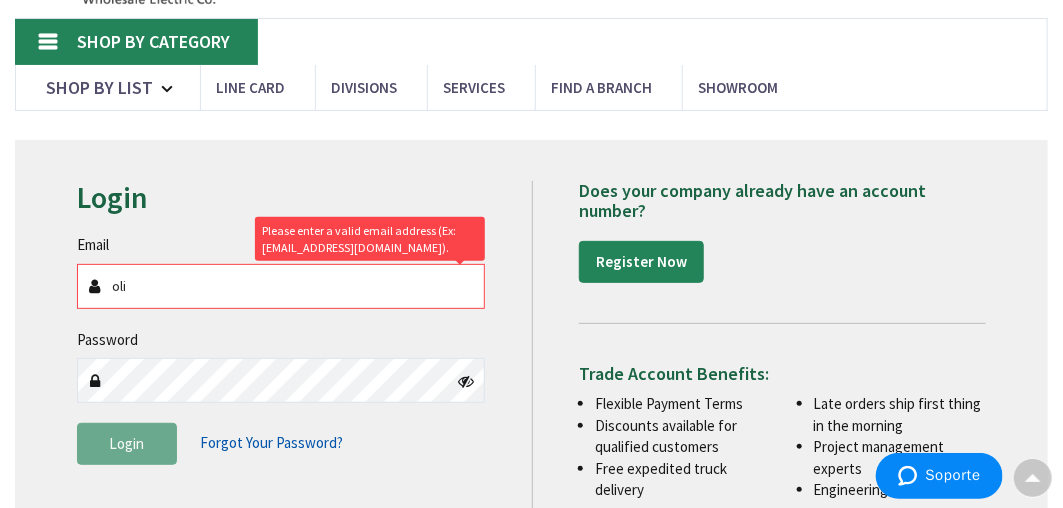 type on "oli" 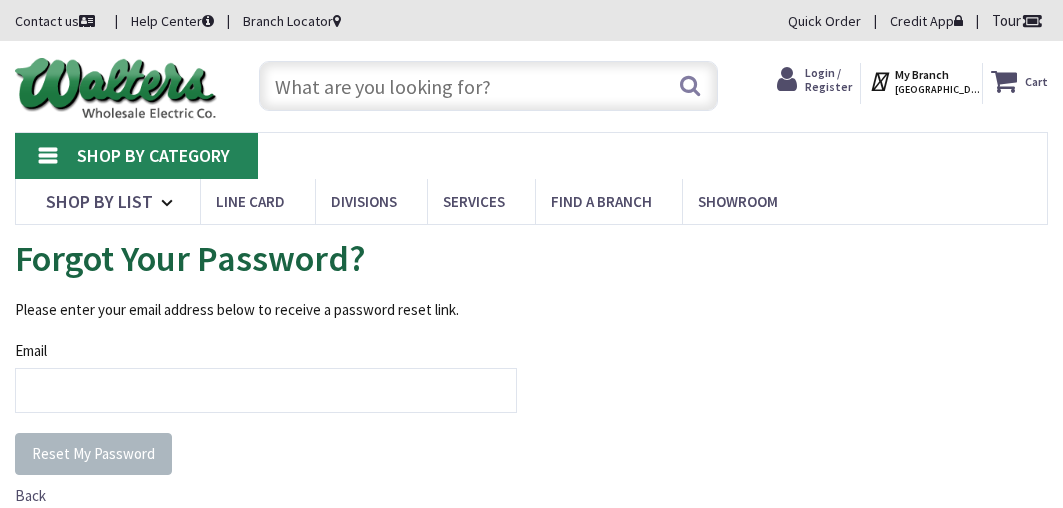 scroll, scrollTop: 0, scrollLeft: 0, axis: both 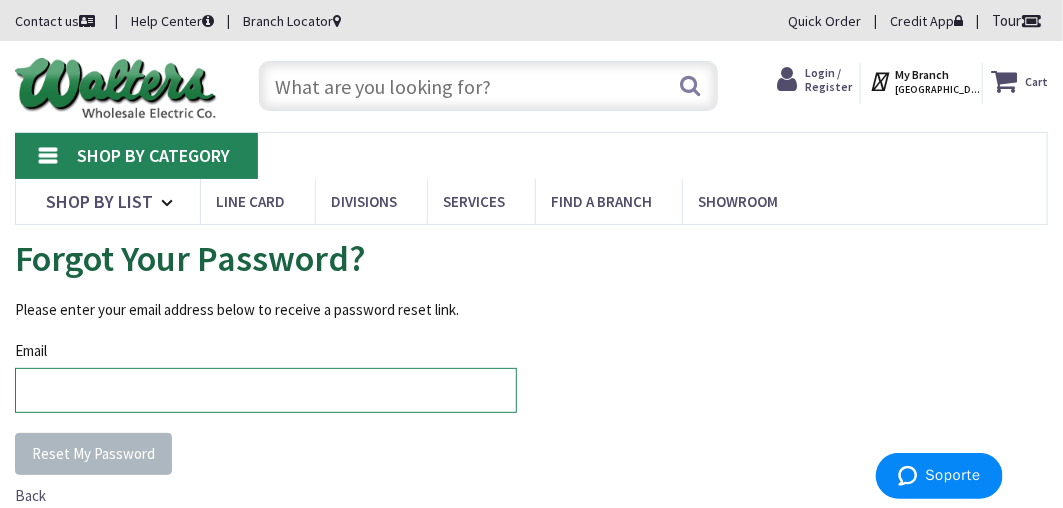 click on "Email" at bounding box center (266, 390) 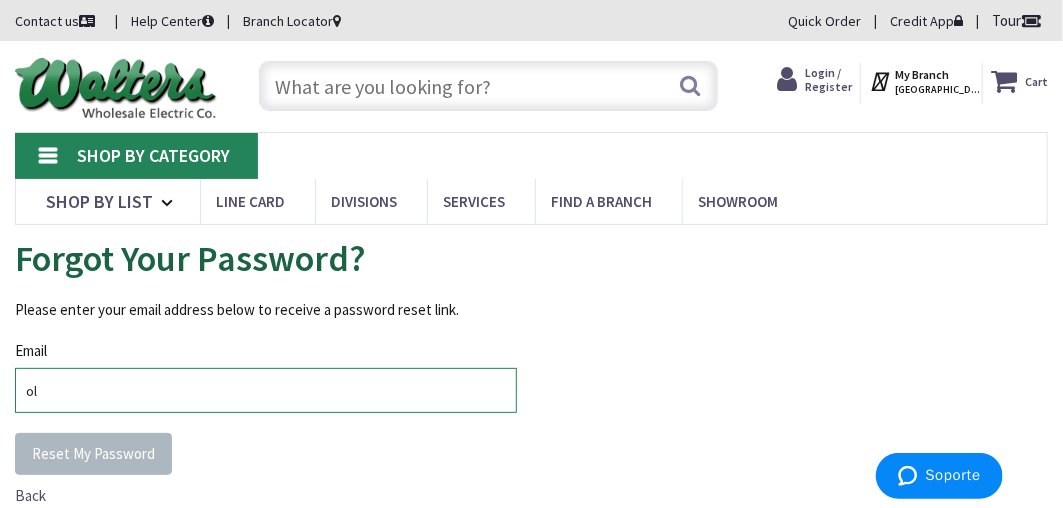 type on "[DOMAIN_NAME][EMAIL_ADDRESS][DOMAIN_NAME]" 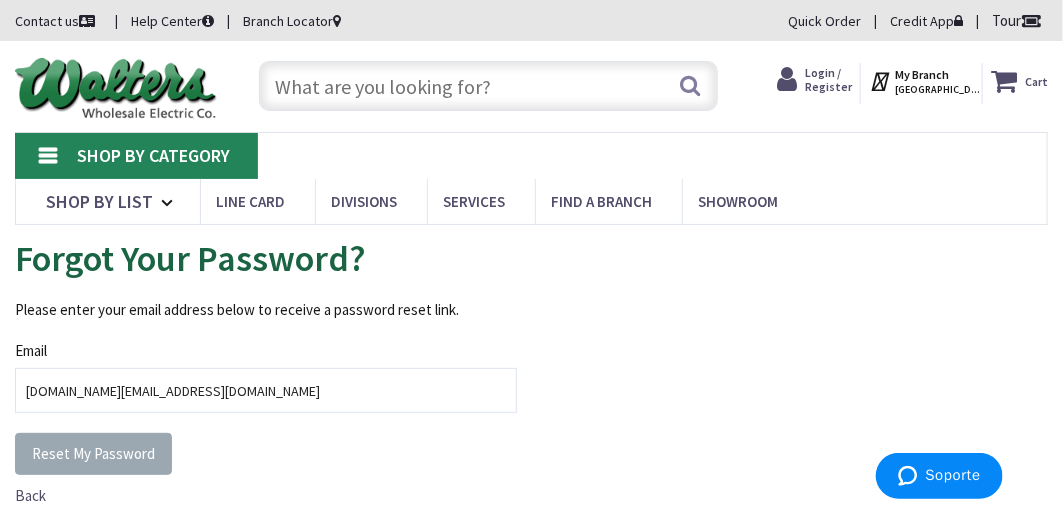 click on "Reset My Password" at bounding box center (93, 453) 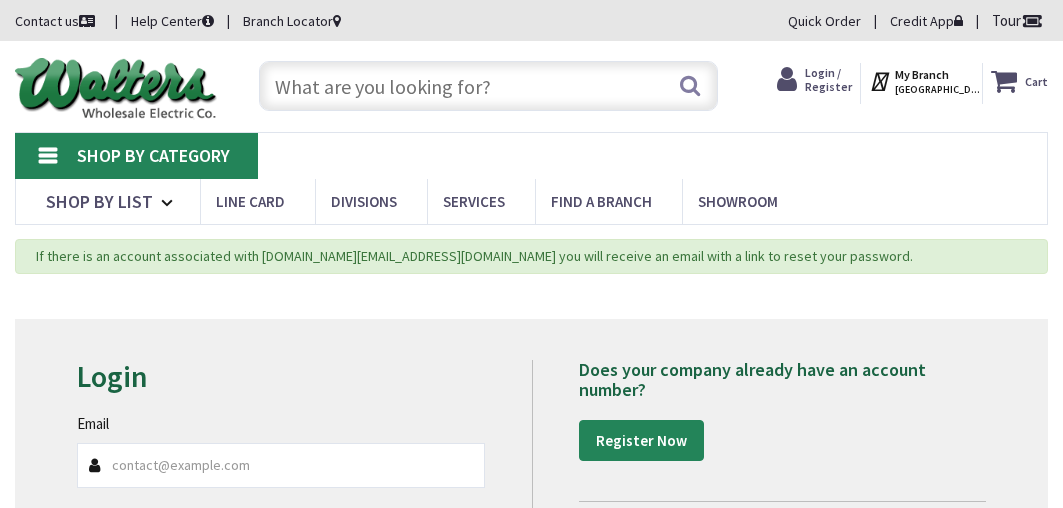scroll, scrollTop: 0, scrollLeft: 0, axis: both 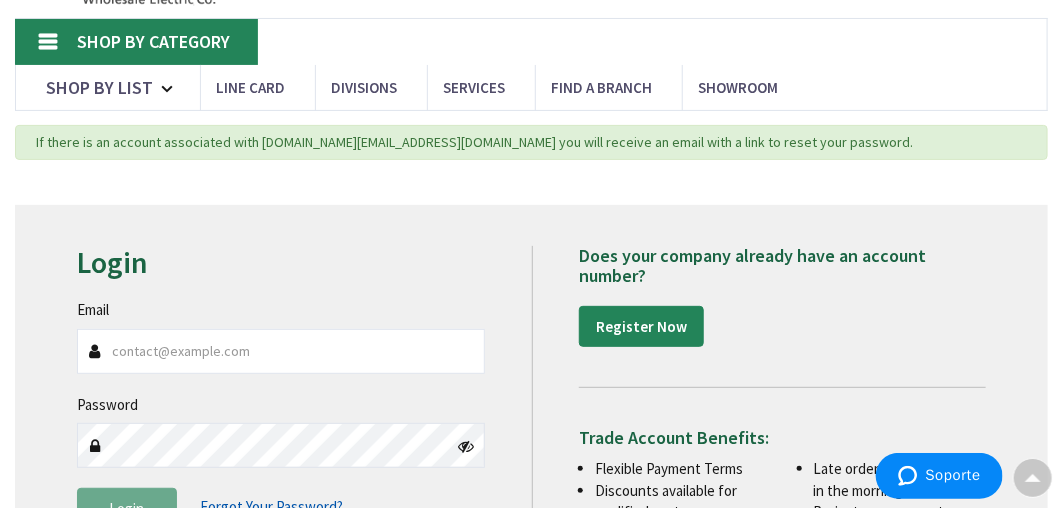 click on "Email" at bounding box center (281, 351) 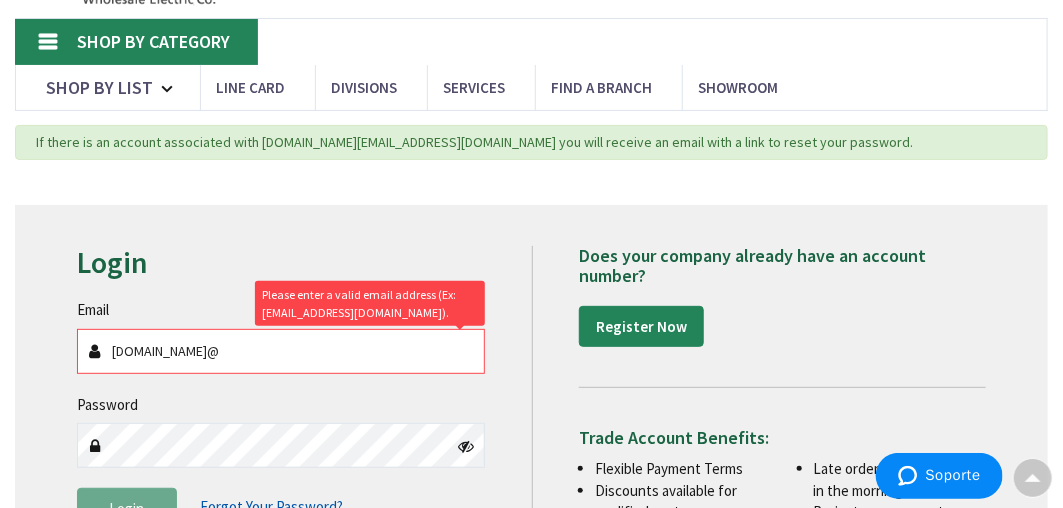type on "[DOMAIN_NAME]@" 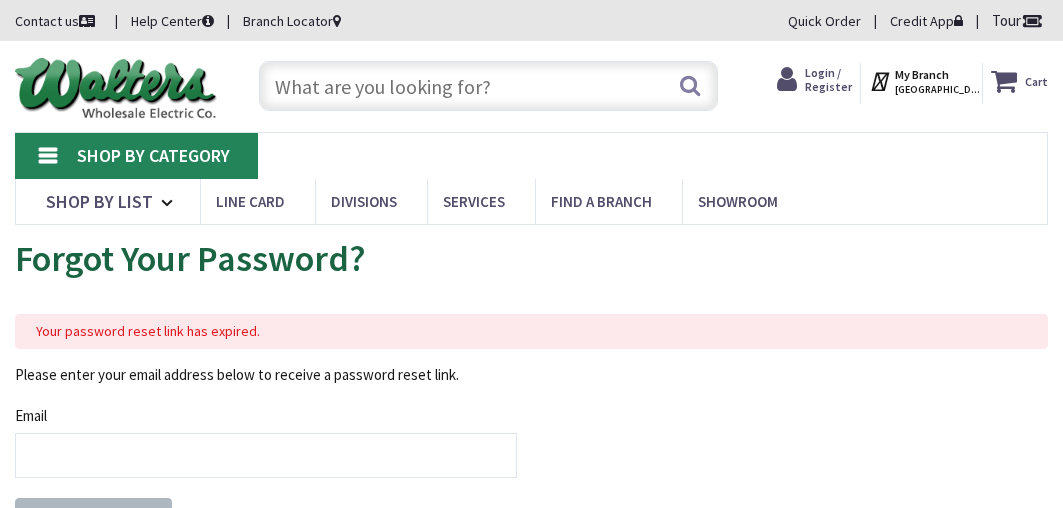 scroll, scrollTop: 0, scrollLeft: 0, axis: both 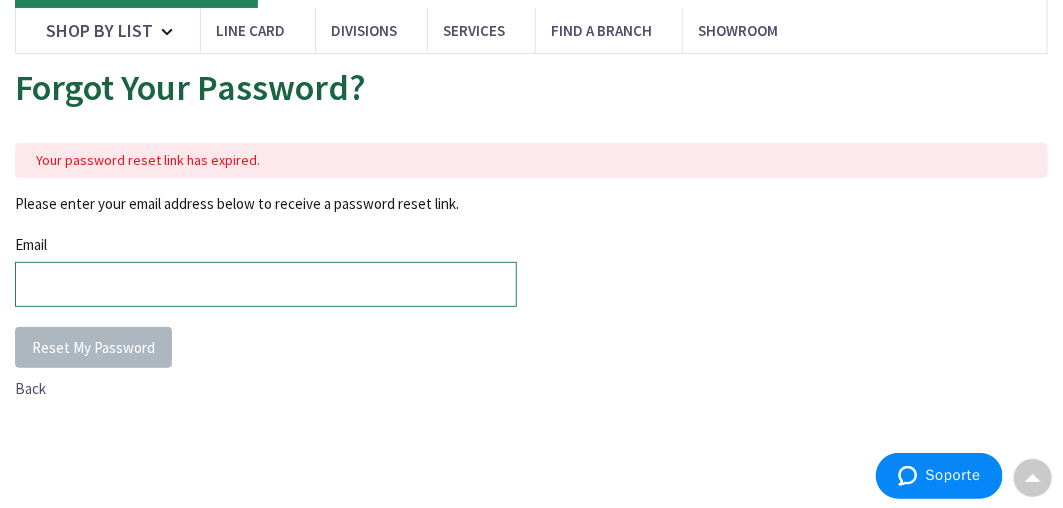 click on "Email" at bounding box center [266, 284] 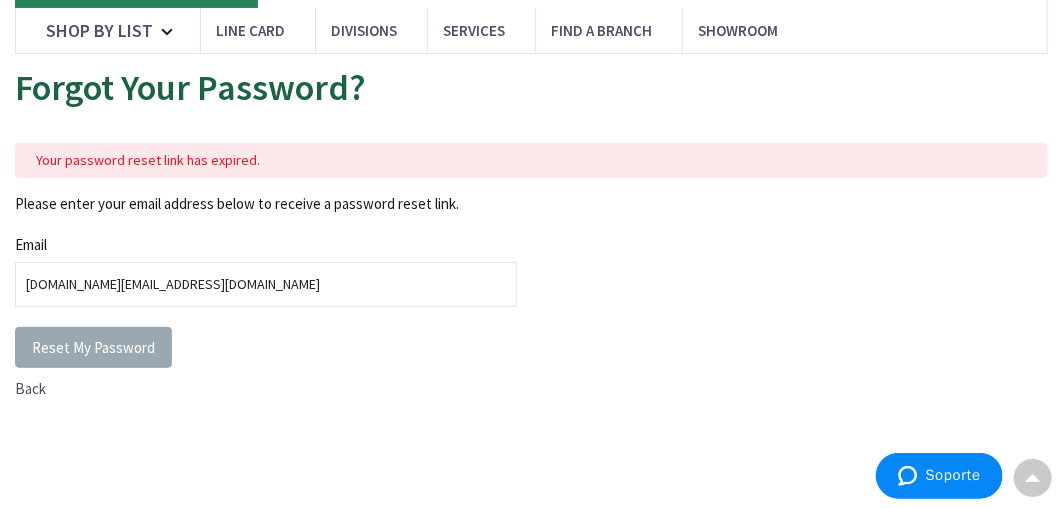 click on "Reset My Password" at bounding box center (93, 347) 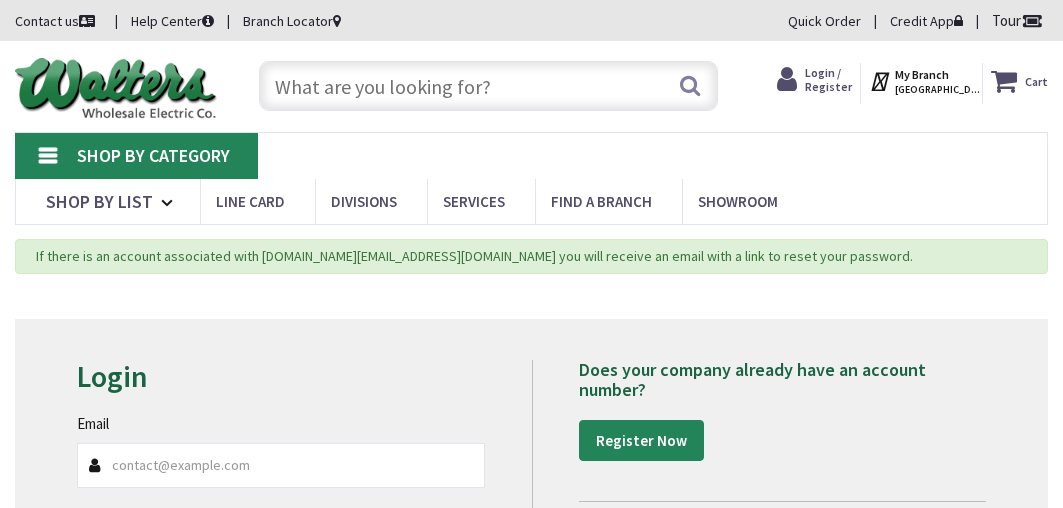 scroll, scrollTop: 0, scrollLeft: 0, axis: both 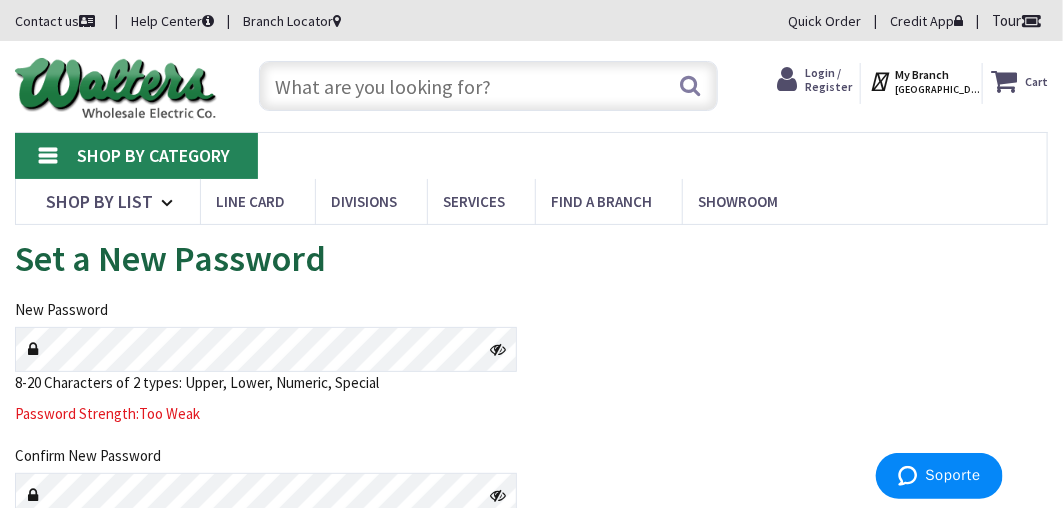 click 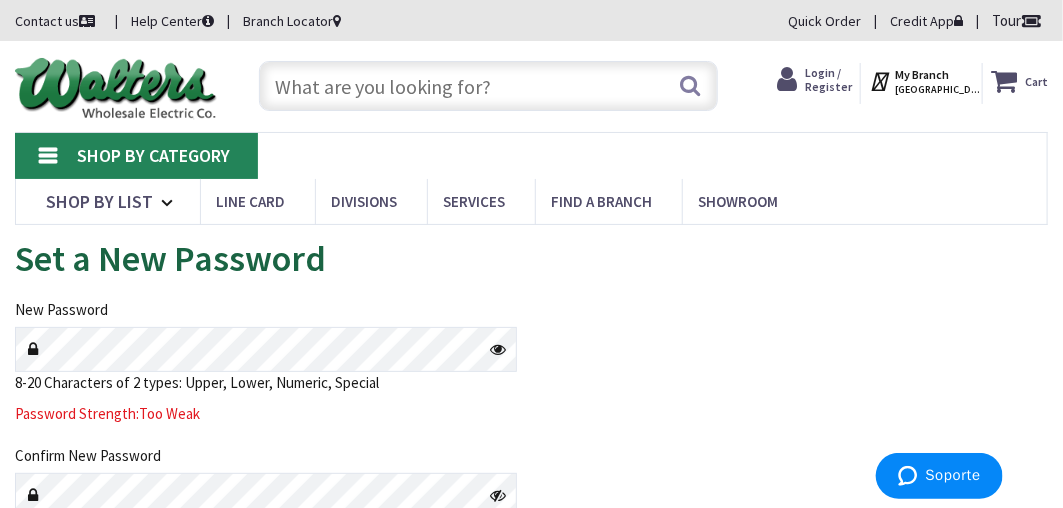 click 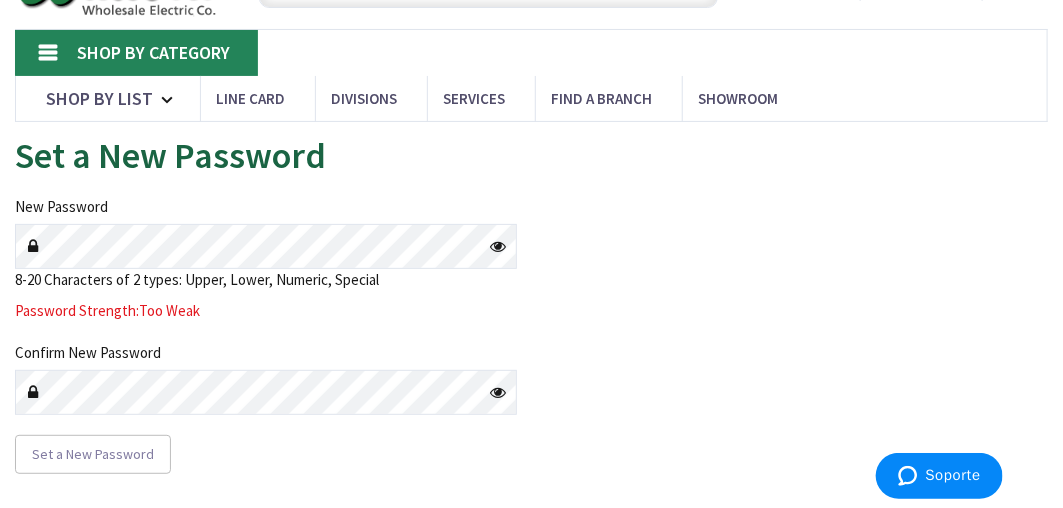 scroll, scrollTop: 114, scrollLeft: 0, axis: vertical 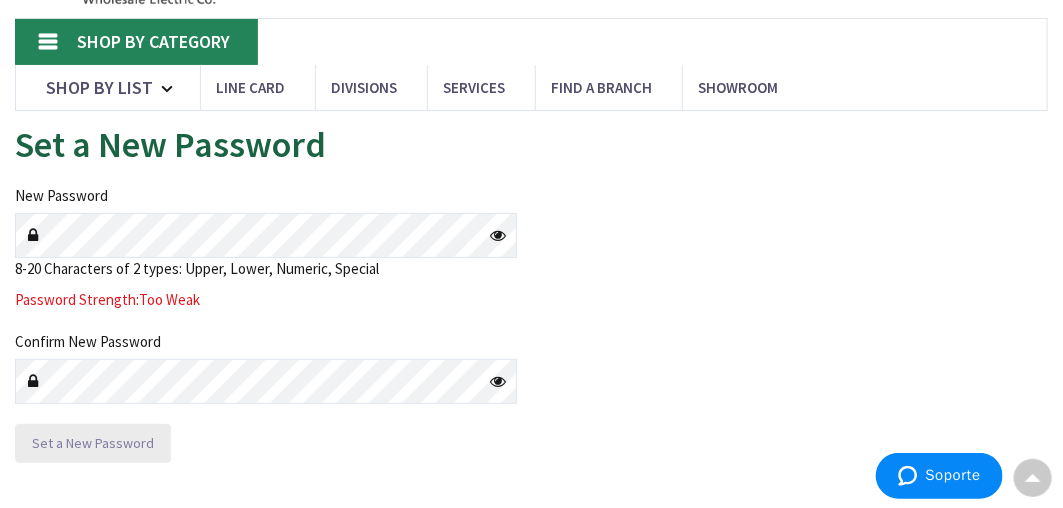 click on "Set a New Password" 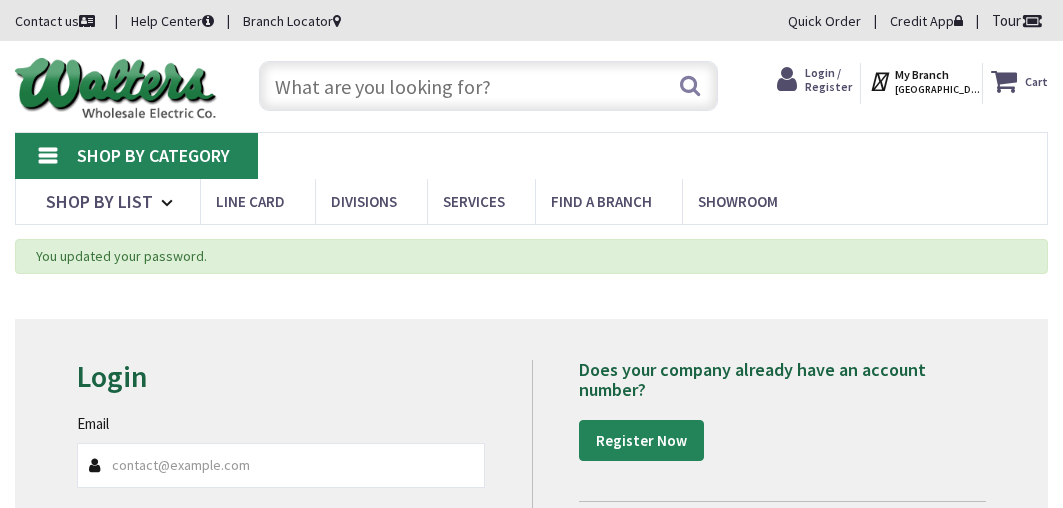 scroll, scrollTop: 0, scrollLeft: 0, axis: both 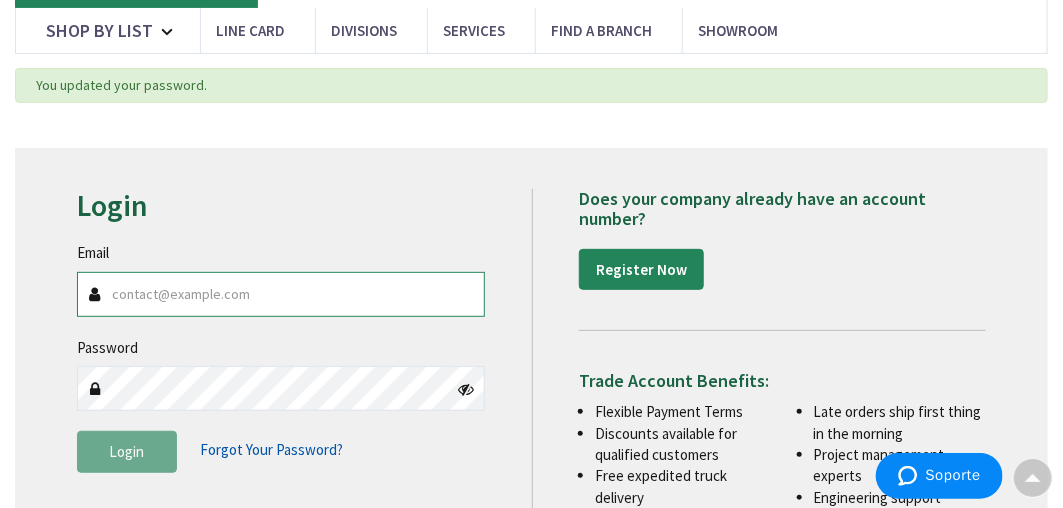 click on "Email" at bounding box center (281, 294) 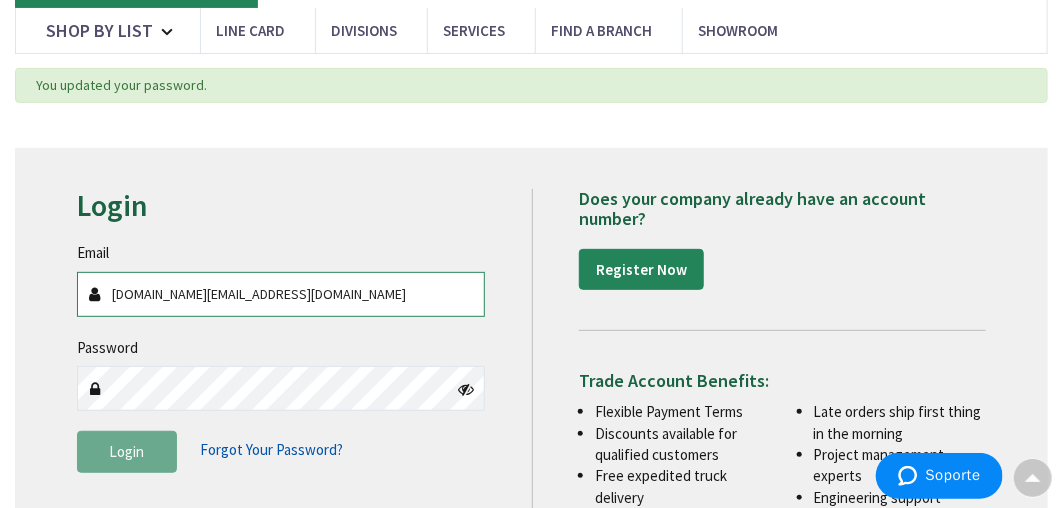 type on "oliconstruction.office@gmail.com" 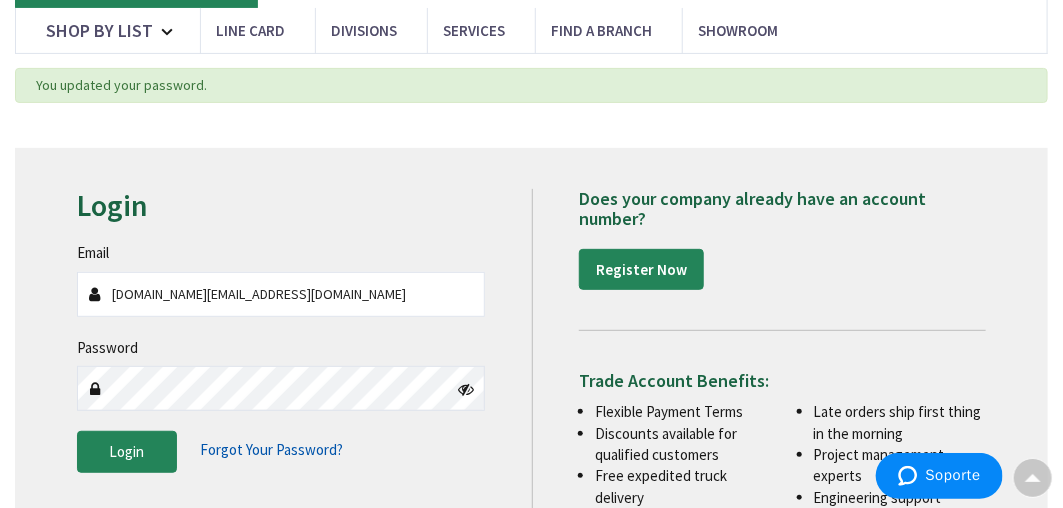 click at bounding box center (467, 389) 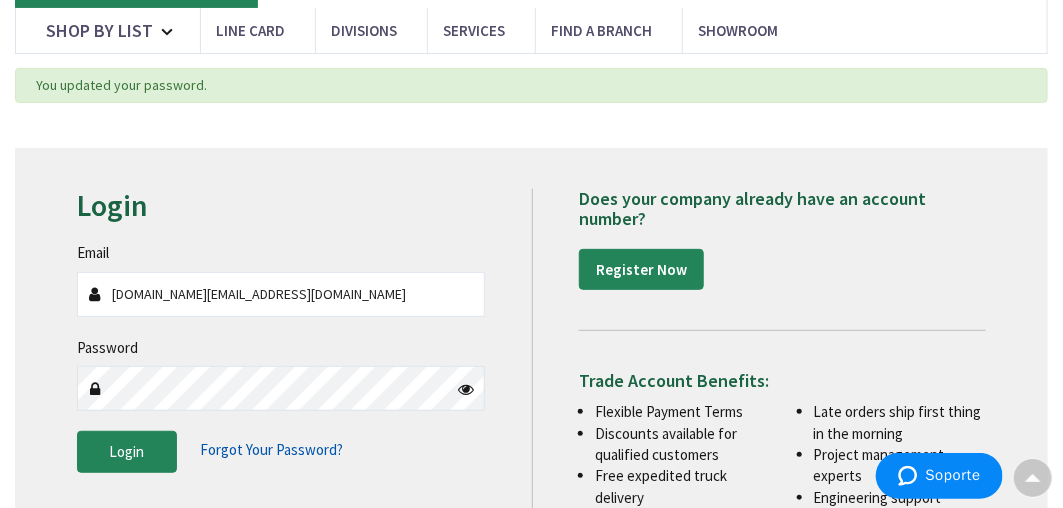 click on "Login
Invalid login or password
Email
oliconstruction.office@gmail.com
Password
Login
Forgot Your Password?
Register Now" at bounding box center [531, 364] 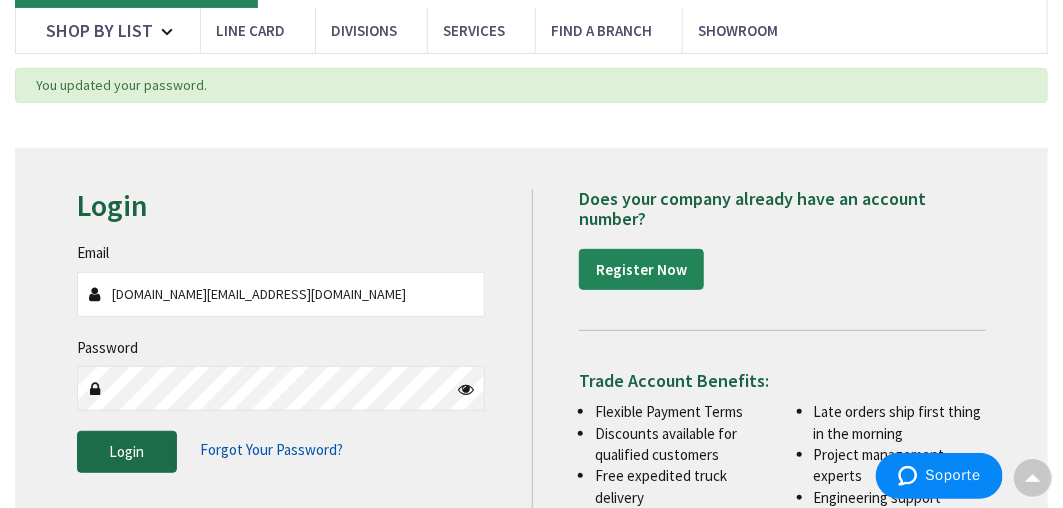click on "Login" at bounding box center [126, 451] 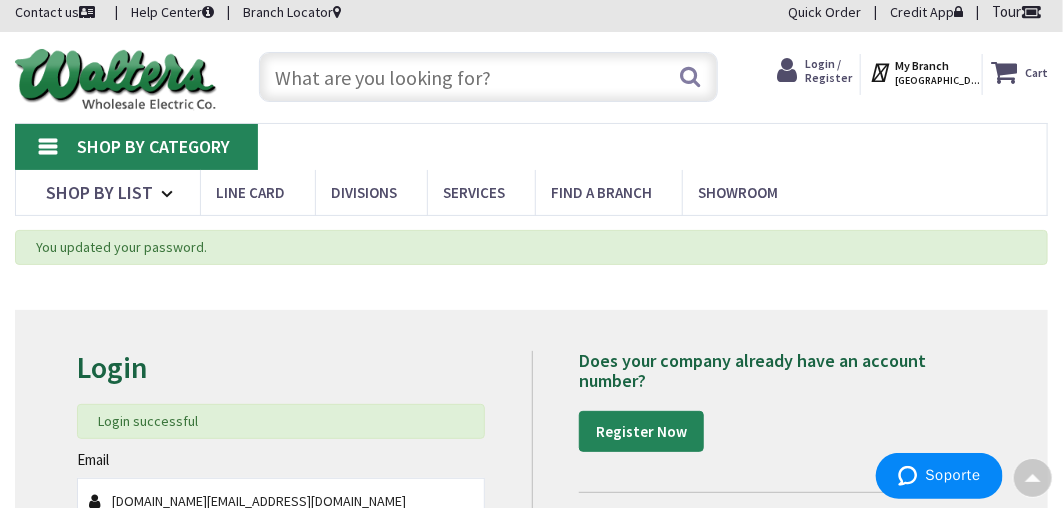 scroll, scrollTop: 0, scrollLeft: 0, axis: both 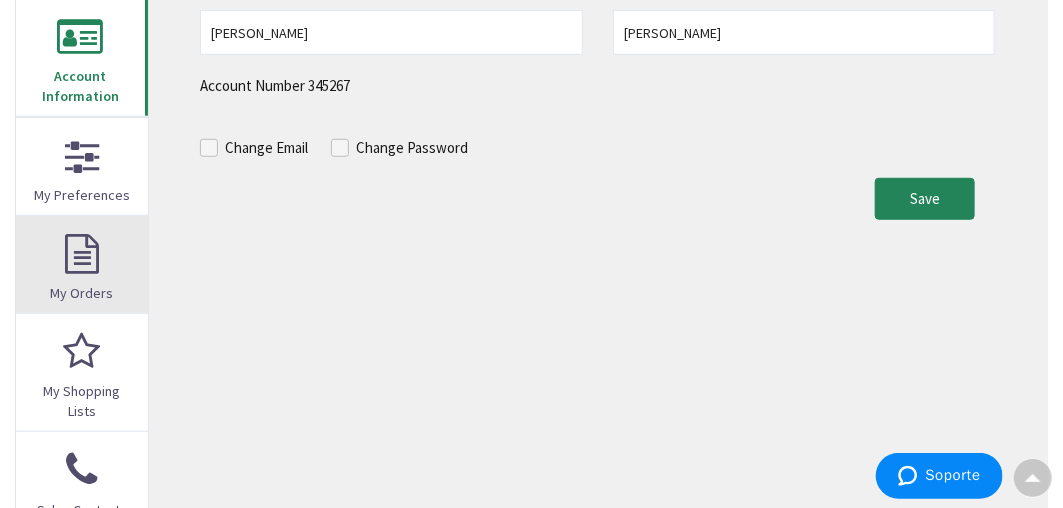 click on "My Orders" at bounding box center (82, 264) 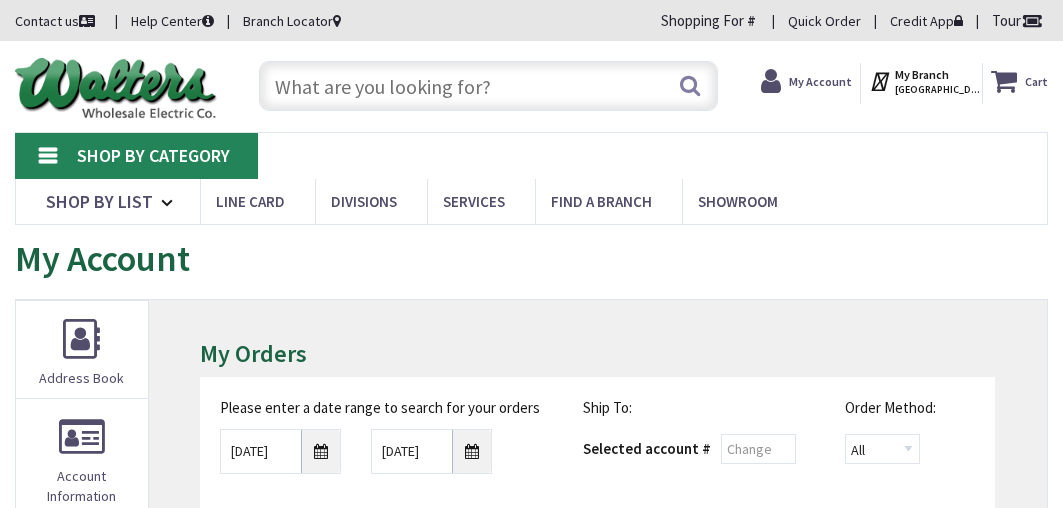 scroll, scrollTop: 0, scrollLeft: 0, axis: both 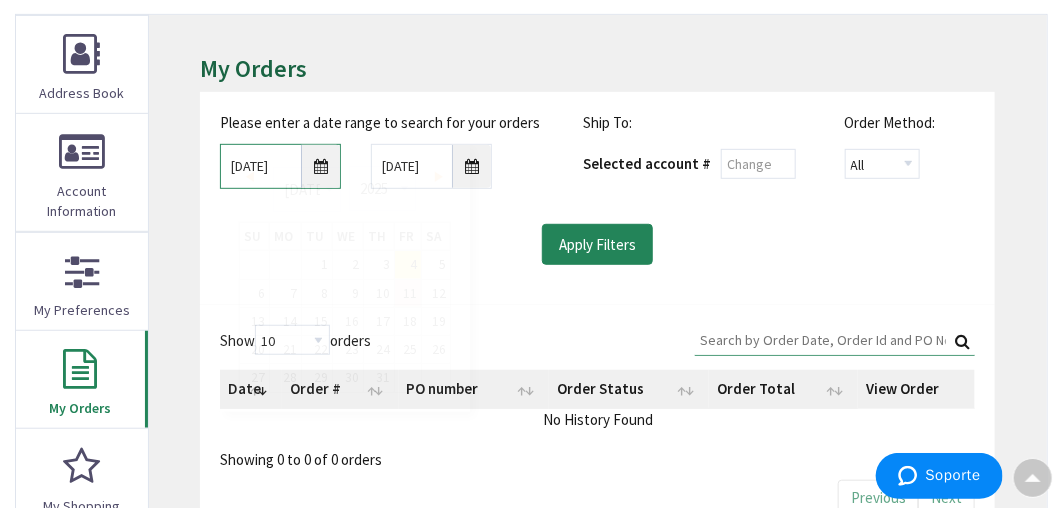 click on "[DATE]" at bounding box center (280, 166) 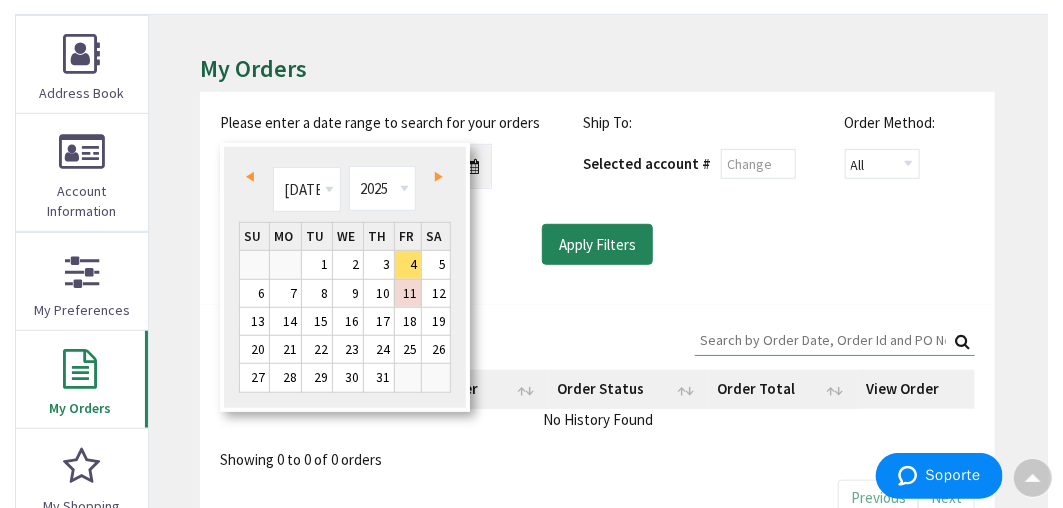 click on "Prev" at bounding box center [254, 177] 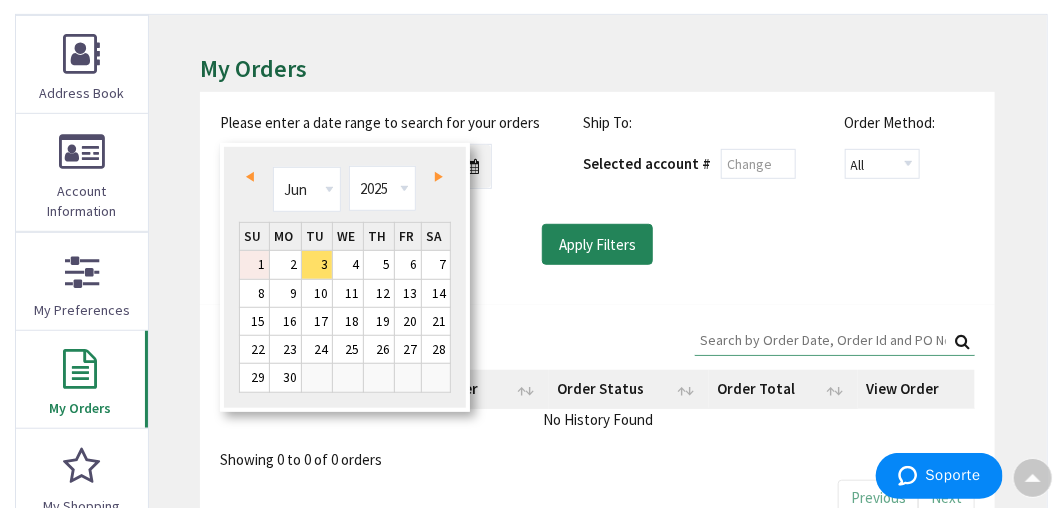 click on "1" at bounding box center [254, 264] 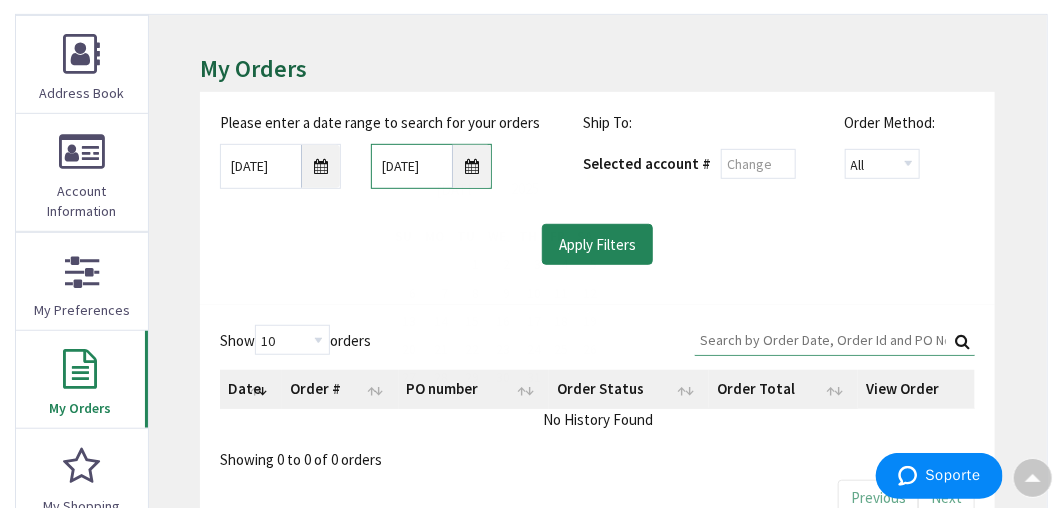 click on "7/11/2025" at bounding box center [431, 166] 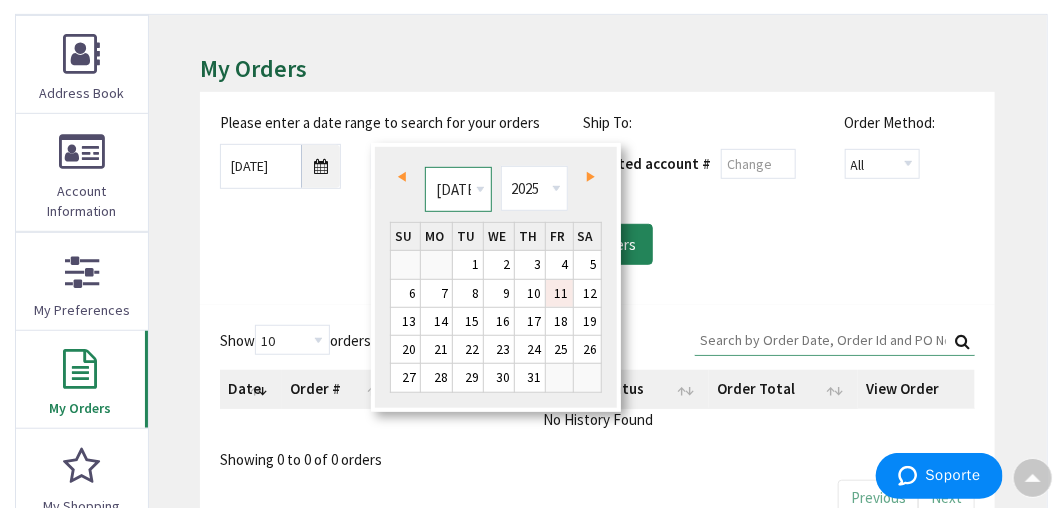 click on "Jan Feb Mar Apr May Jun Jul Aug Sep Oct Nov Dec" at bounding box center [458, 189] 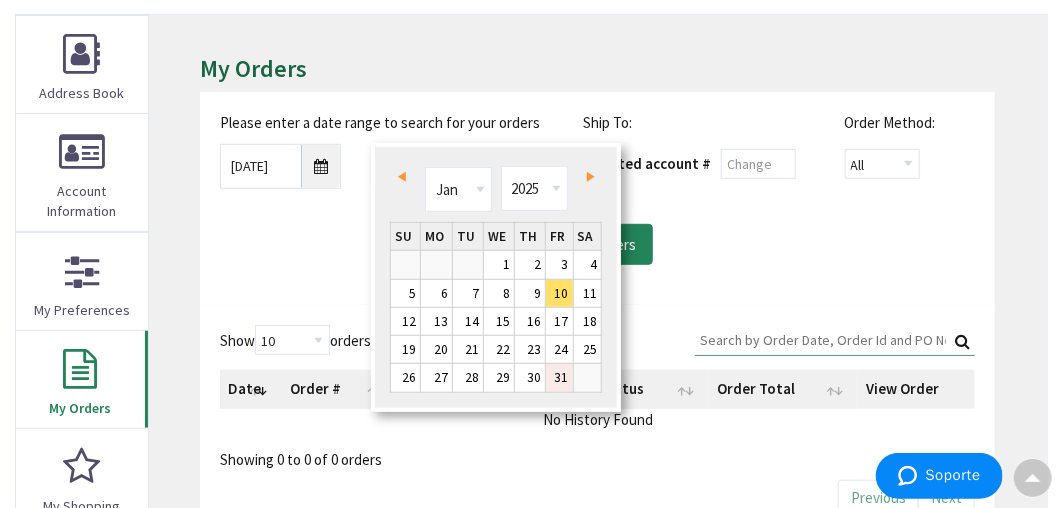 click on "31" at bounding box center (559, 377) 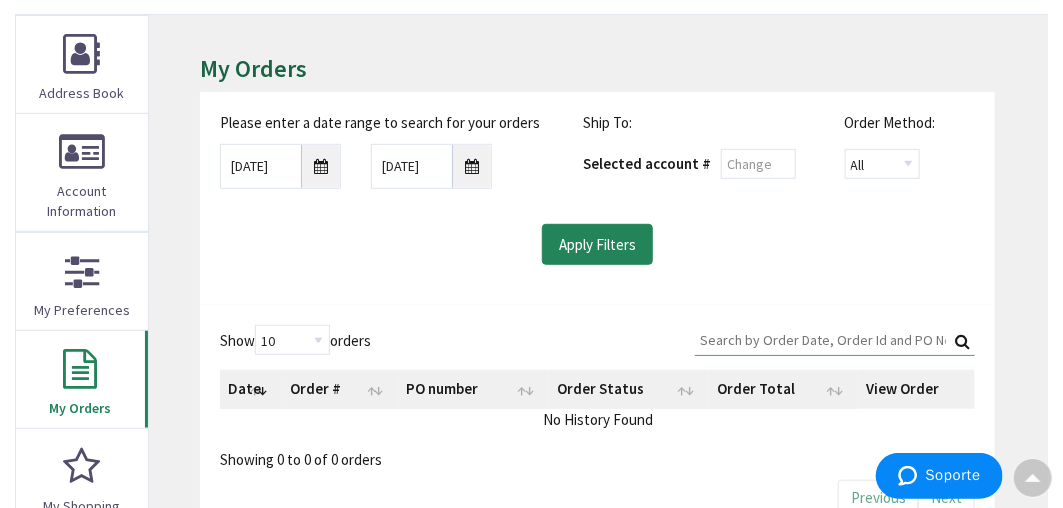 click on "Please enter a date range to search for your orders
06/01/2025
01/31/2025
Ship To:
Selected account #
Order Method:
All
Offline
Online" at bounding box center [597, 188] 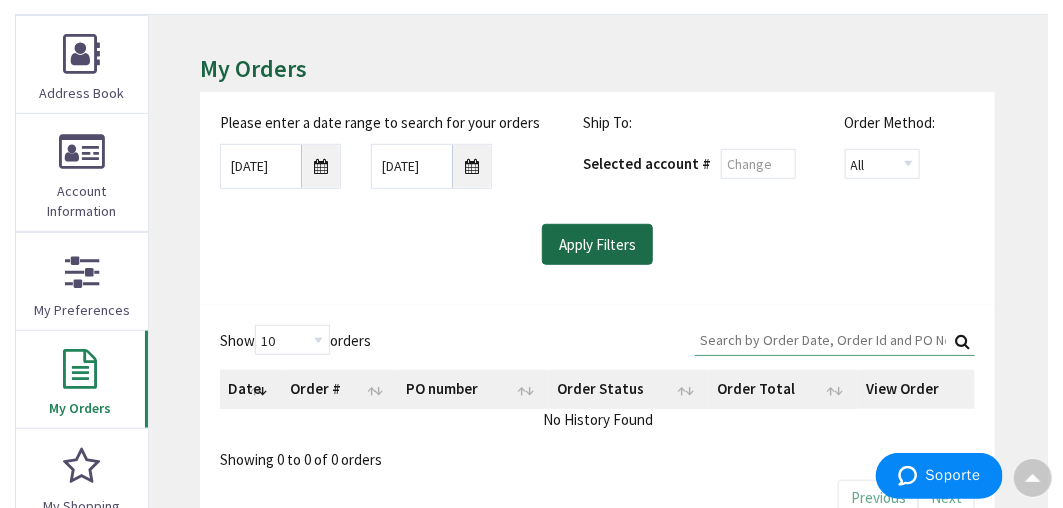 click on "Apply Filters" at bounding box center [597, 245] 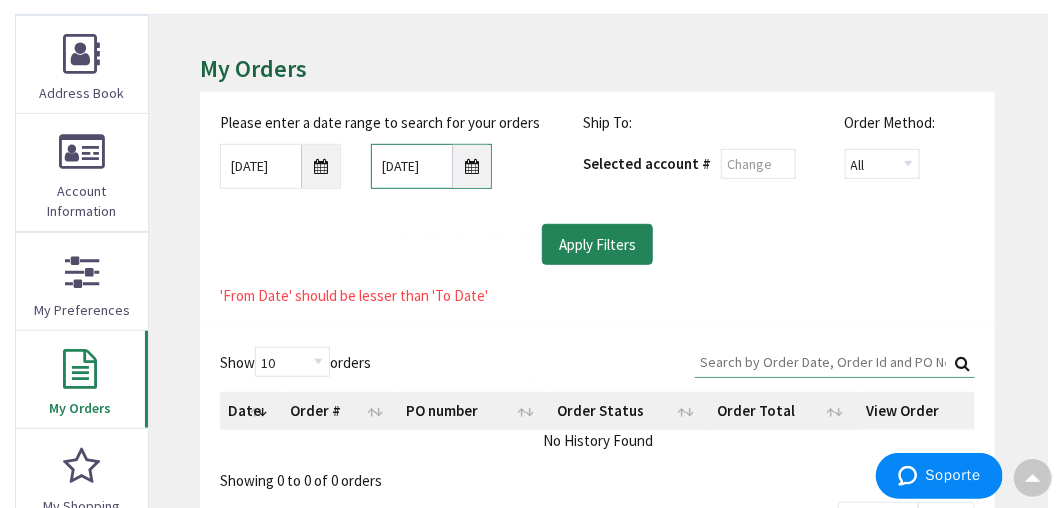 click on "01/31/2025" at bounding box center (431, 166) 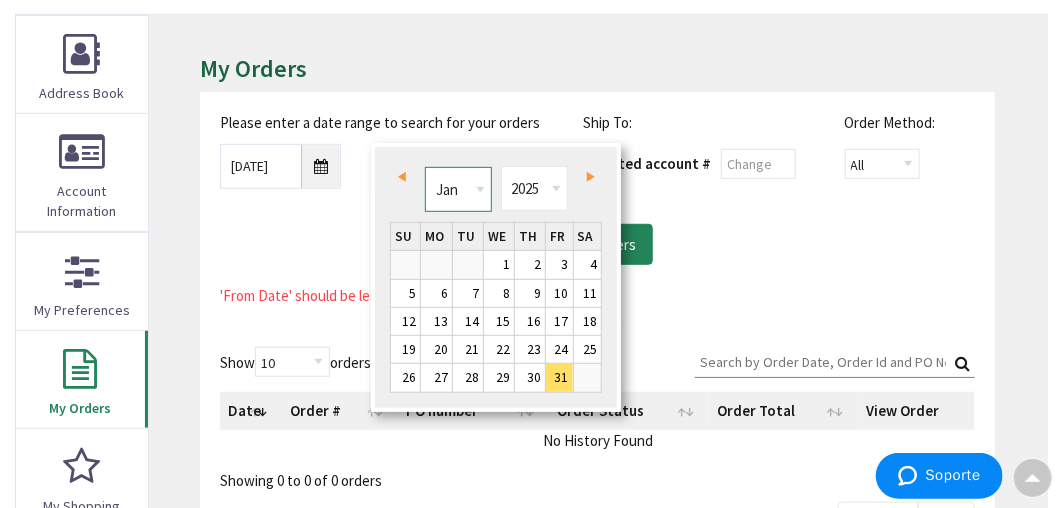 click on "Jan Feb Mar Apr May Jun Jul Aug Sep Oct Nov Dec" at bounding box center (458, 189) 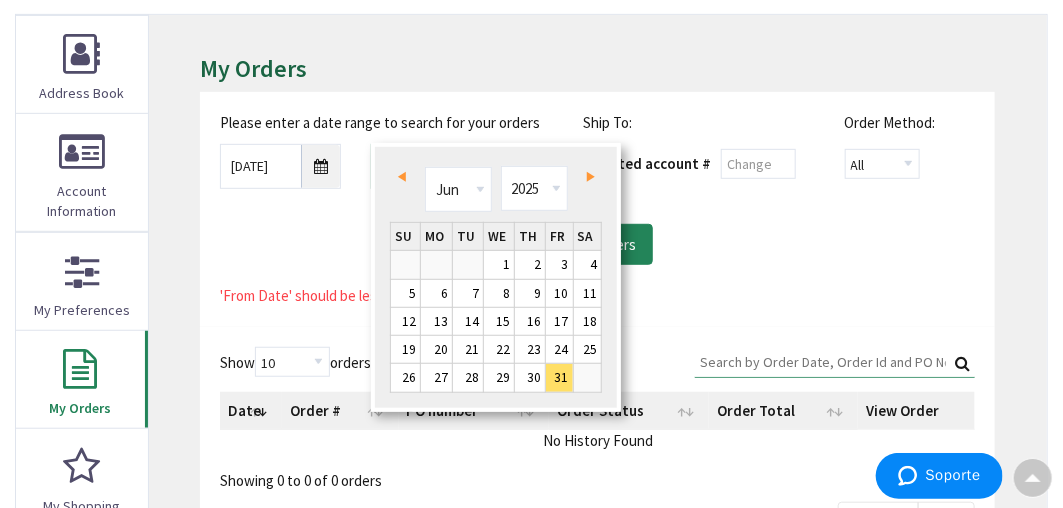 type on "06/30/2025" 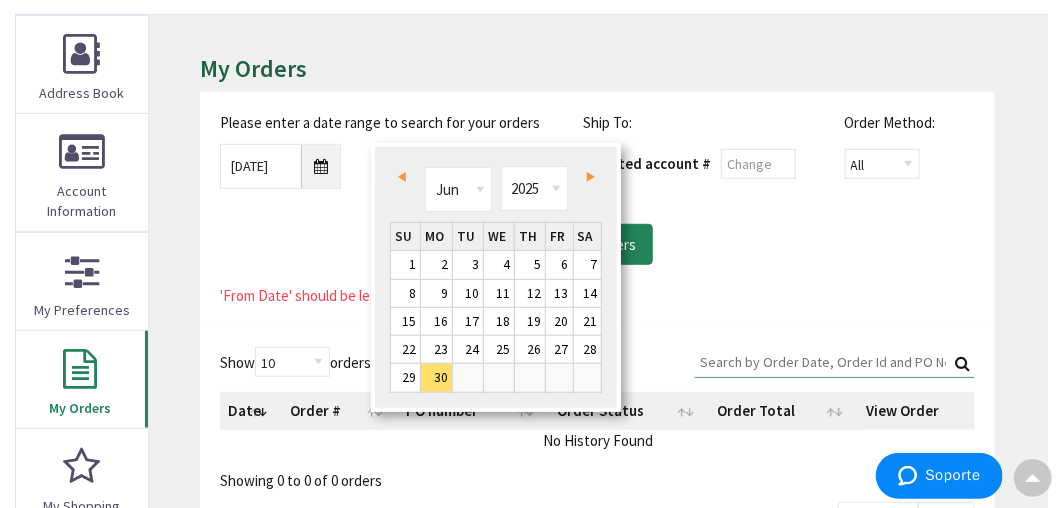 click on "Please enter a date range to search for your orders
06/01/2025
06/30/2025" at bounding box center [386, 157] 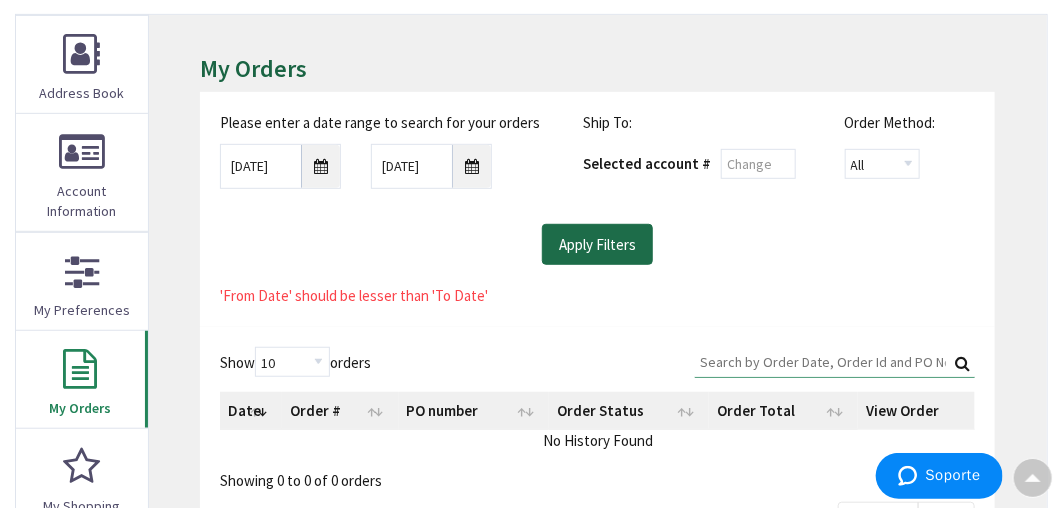 click on "Apply Filters" at bounding box center (597, 245) 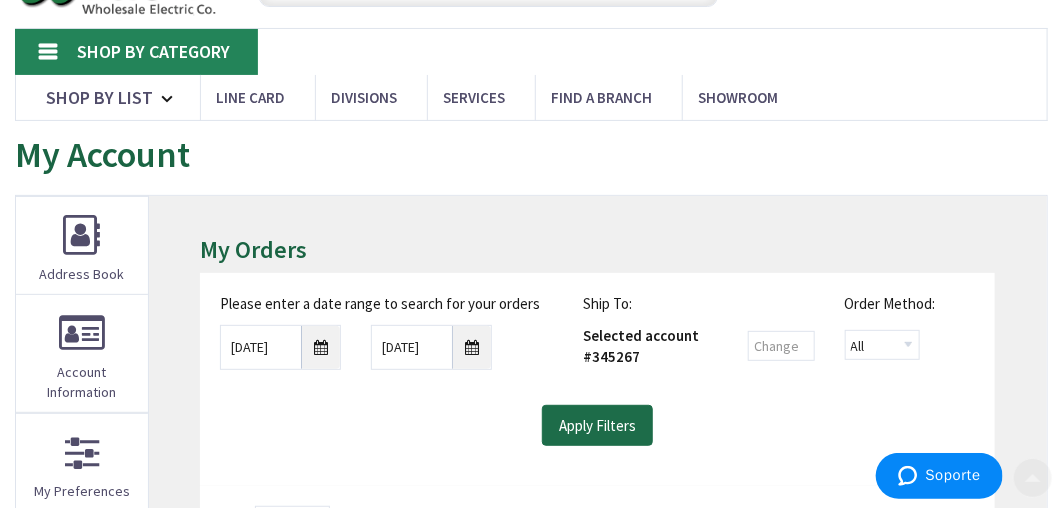scroll, scrollTop: 114, scrollLeft: 0, axis: vertical 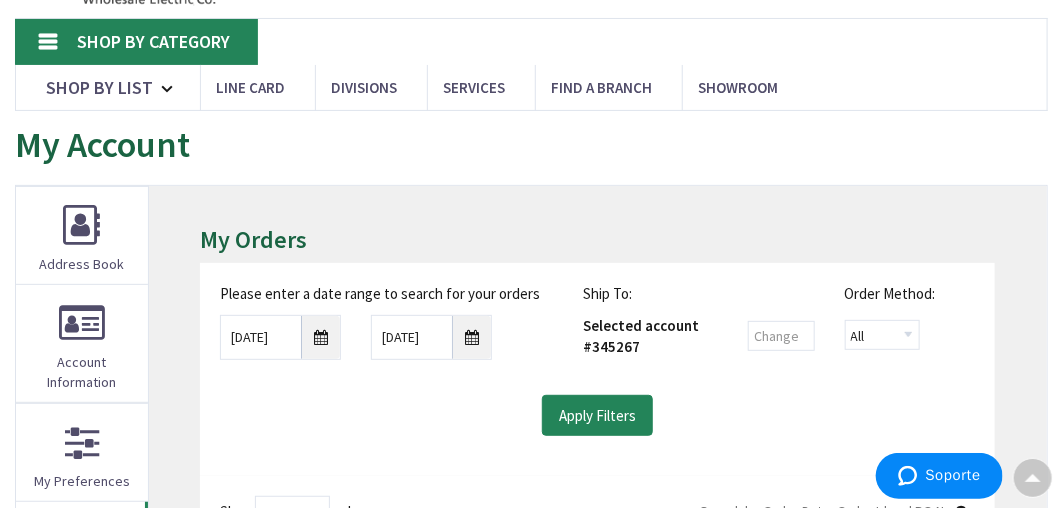 click on "Shop By Category" at bounding box center [136, 42] 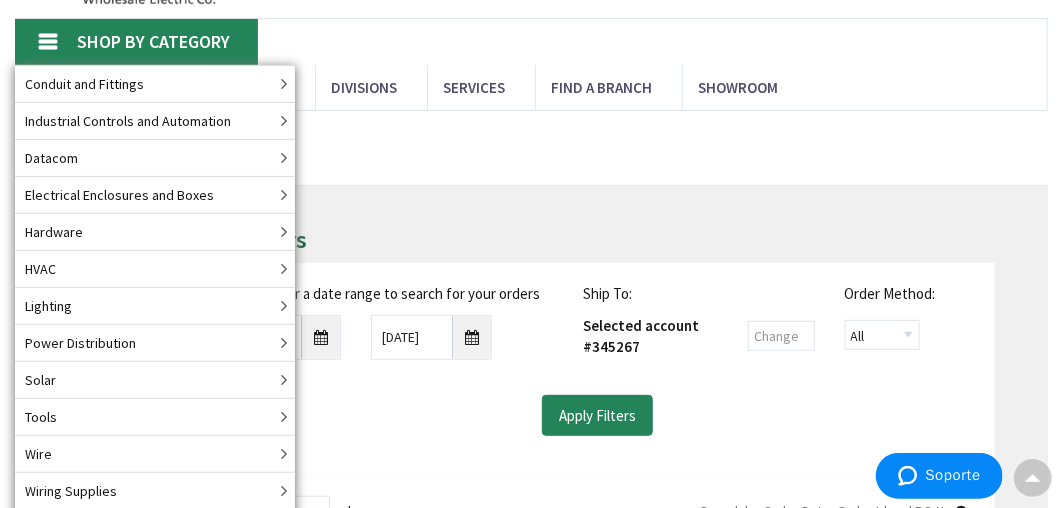 click on "My Account" at bounding box center [531, 147] 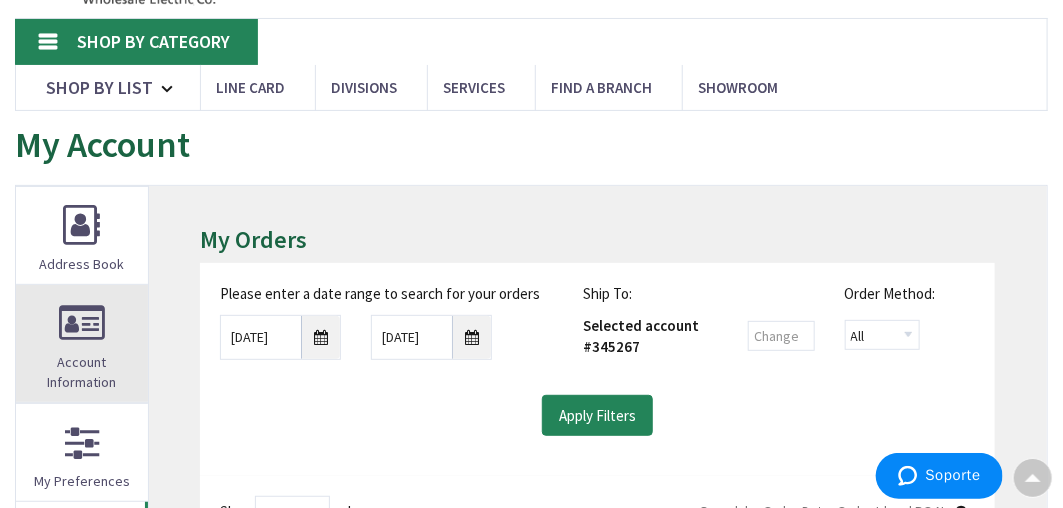 click on "Account Information" at bounding box center [82, 343] 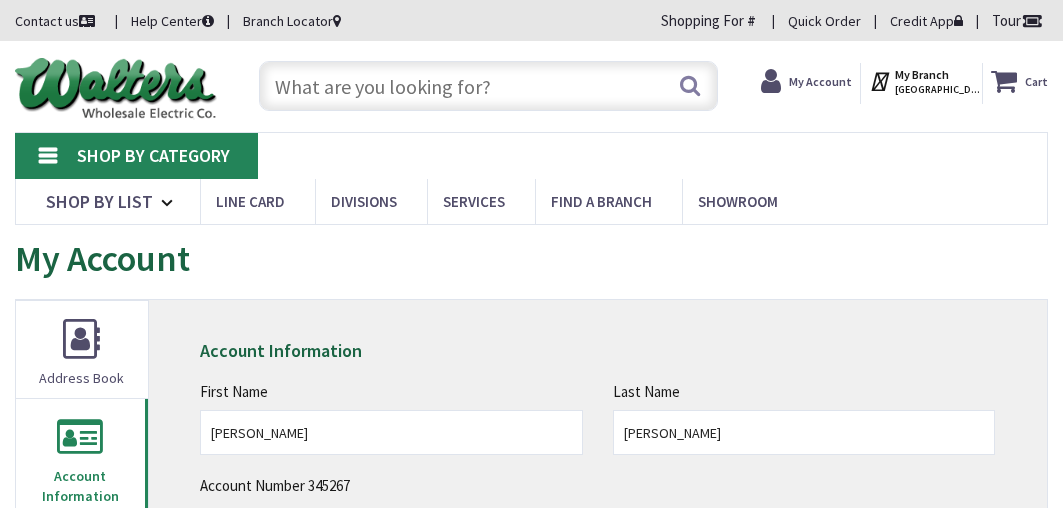 scroll, scrollTop: 0, scrollLeft: 0, axis: both 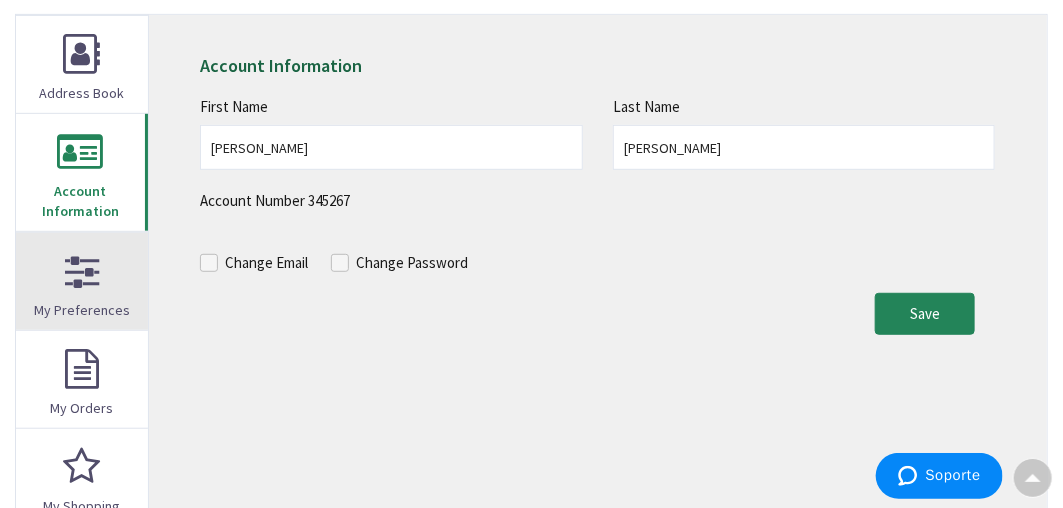 click on "My Preferences" at bounding box center (82, 310) 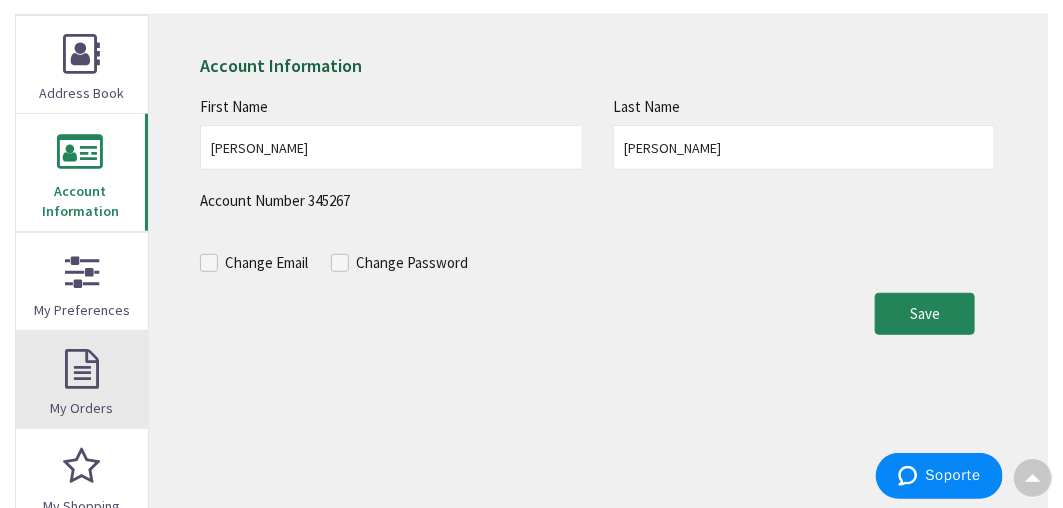 drag, startPoint x: 81, startPoint y: 346, endPoint x: 73, endPoint y: 325, distance: 22.472204 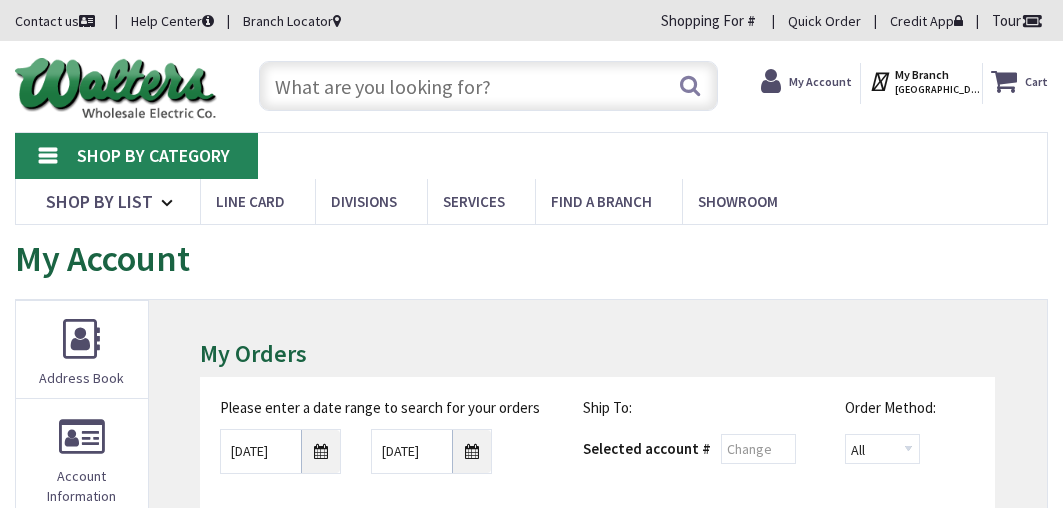 scroll, scrollTop: 0, scrollLeft: 0, axis: both 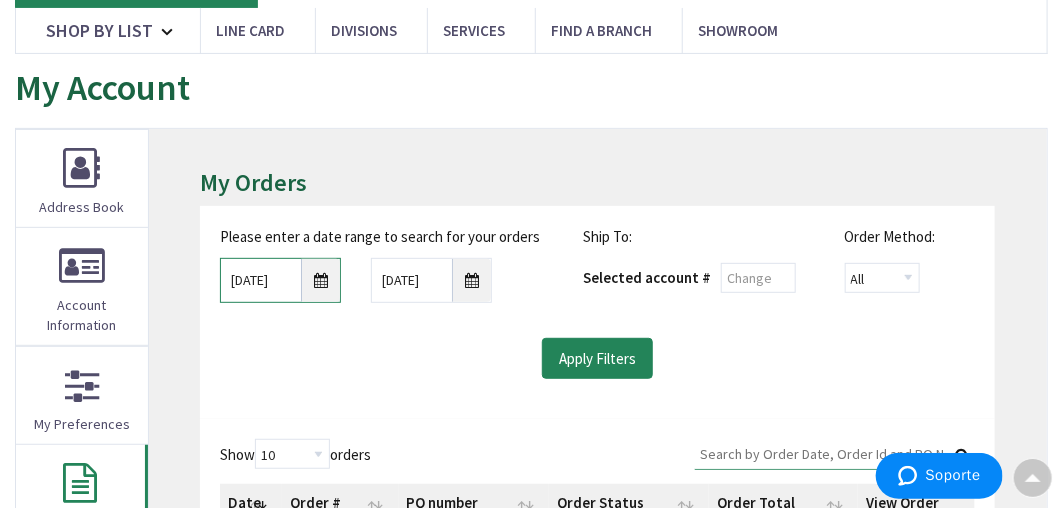click on "[DATE]" at bounding box center [280, 280] 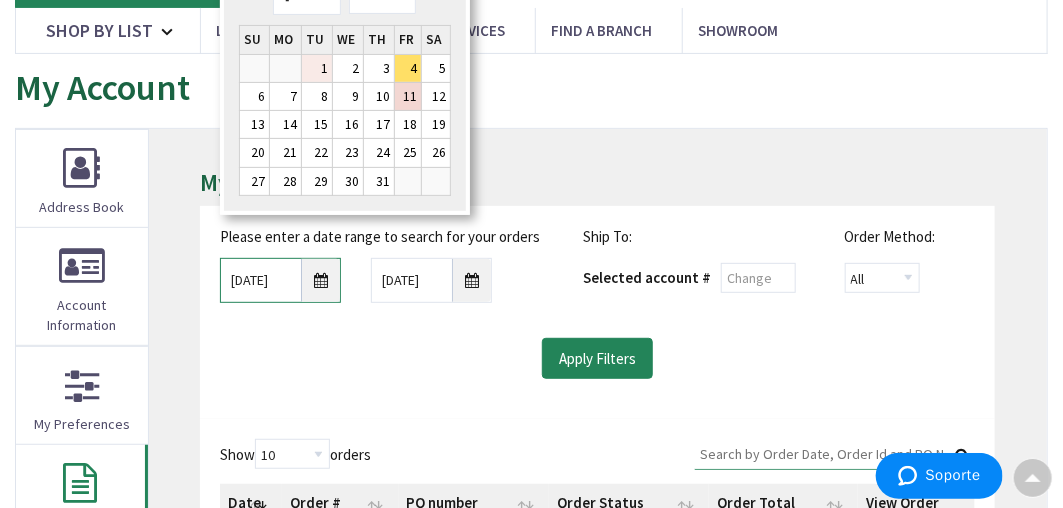 scroll, scrollTop: 114, scrollLeft: 0, axis: vertical 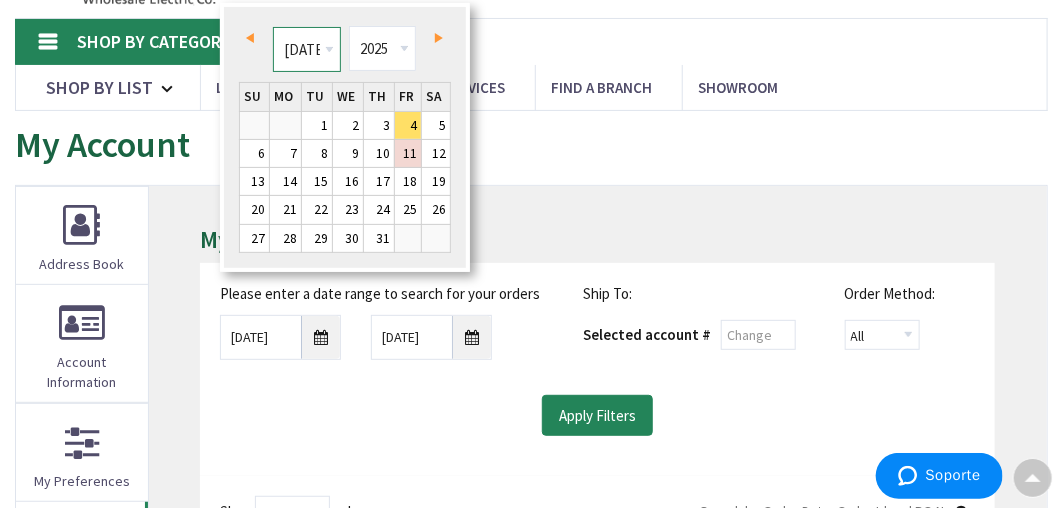 click on "Jan Feb Mar Apr May Jun Jul Aug Sep Oct Nov Dec" at bounding box center (306, 49) 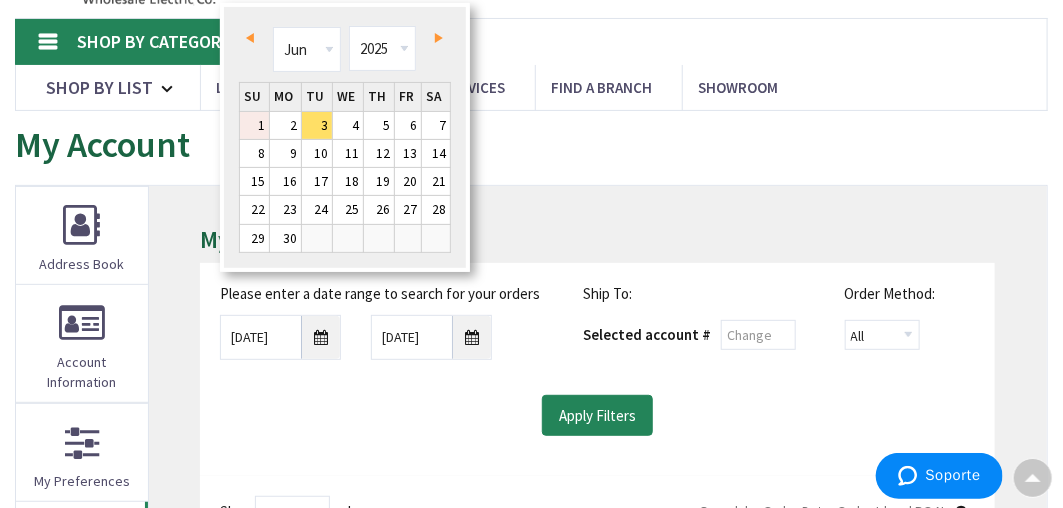 click on "1" at bounding box center (254, 125) 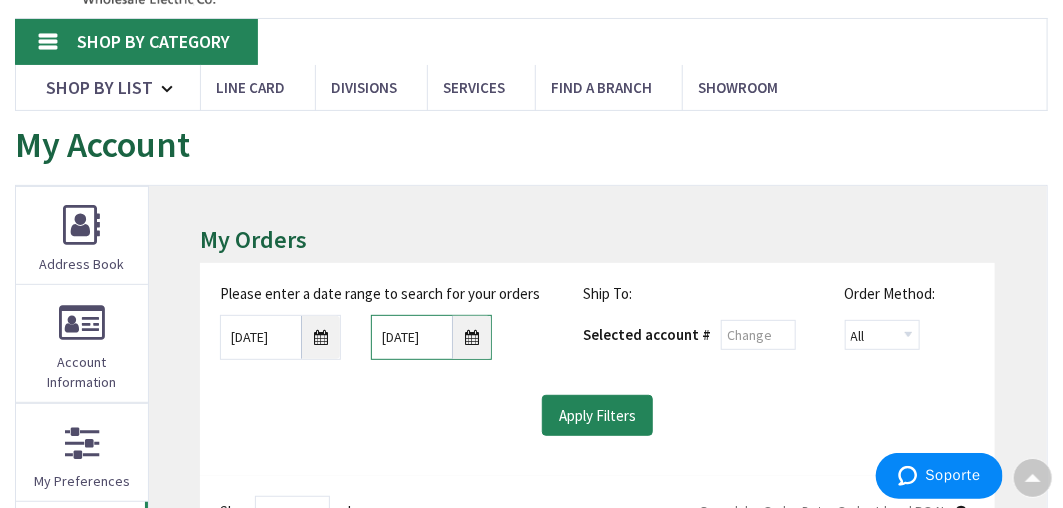 click on "7/11/2025" at bounding box center (431, 337) 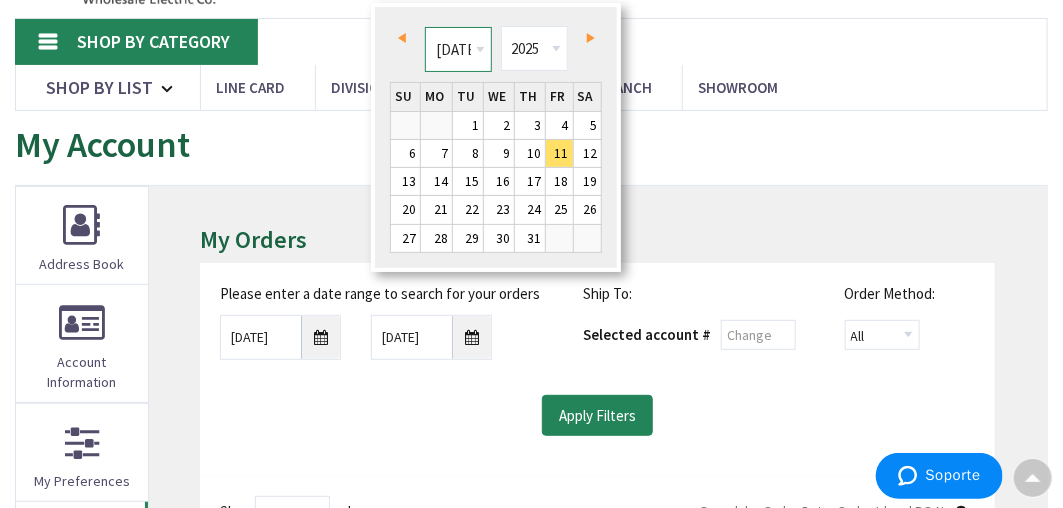 click on "Jan Feb Mar Apr May Jun Jul Aug Sep Oct Nov Dec" at bounding box center [458, 49] 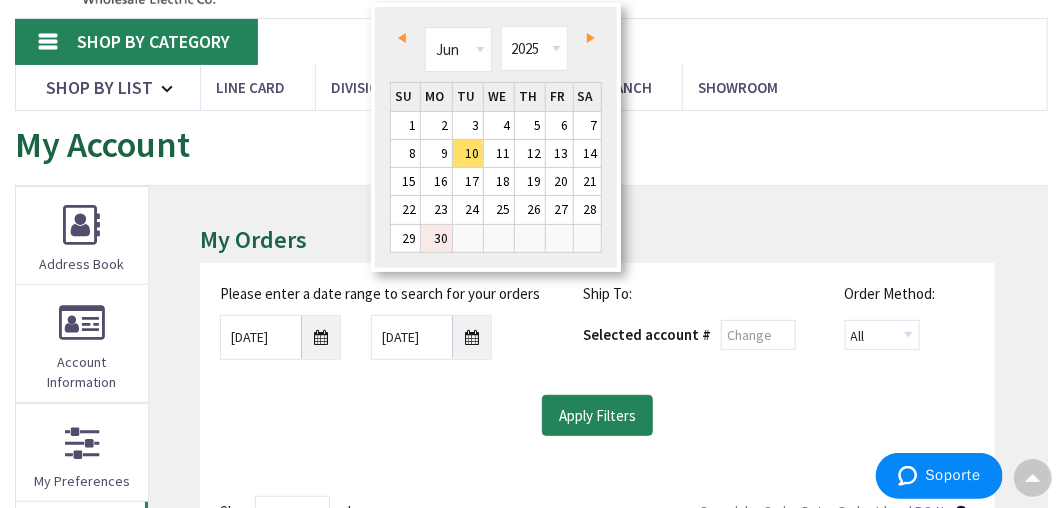 click on "30" at bounding box center (436, 238) 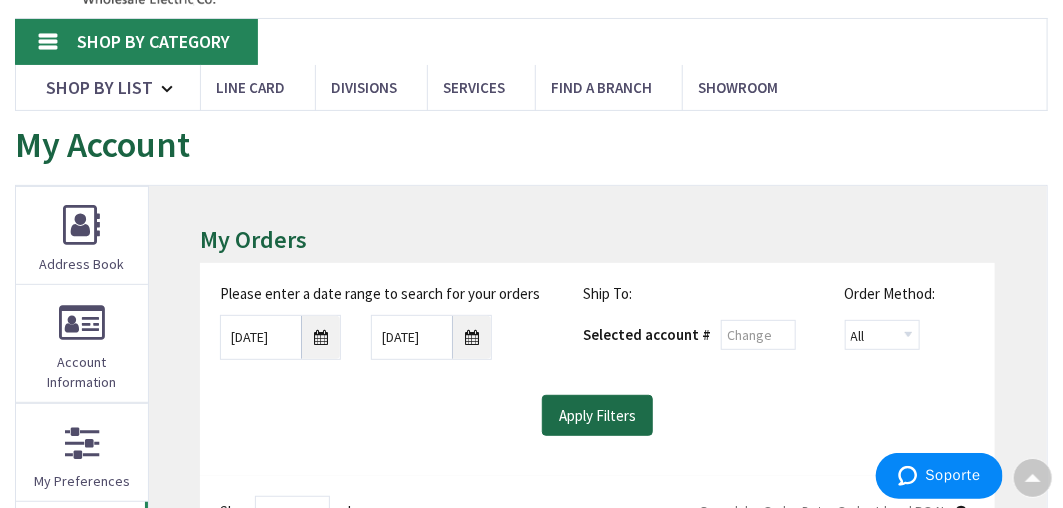 click on "Apply Filters" at bounding box center [597, 416] 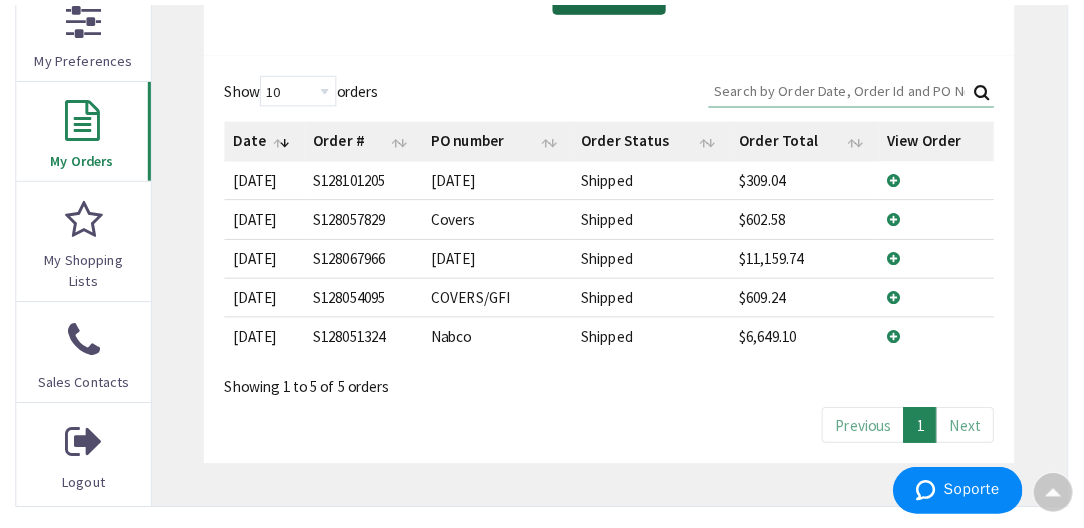 scroll, scrollTop: 514, scrollLeft: 0, axis: vertical 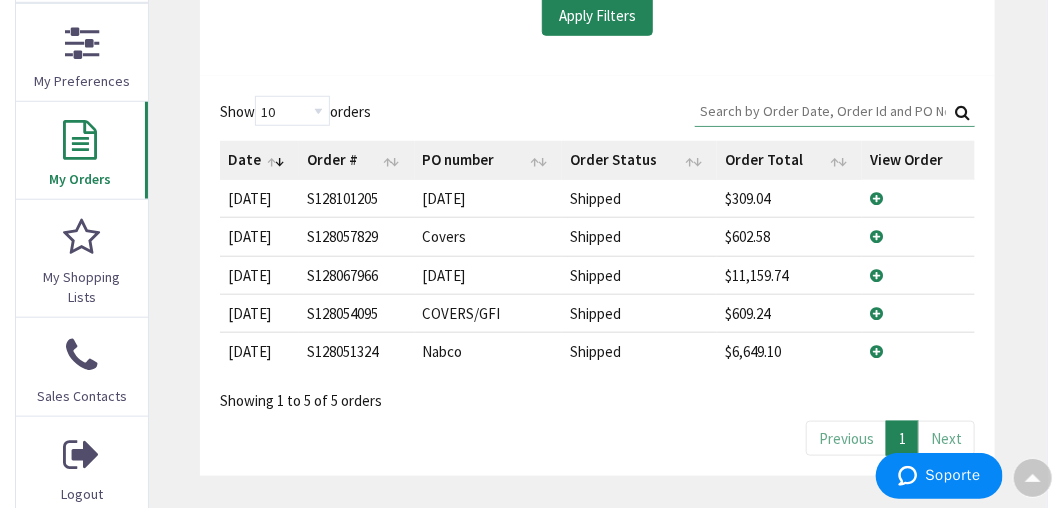 click on "6/17/2025" at bounding box center [259, 198] 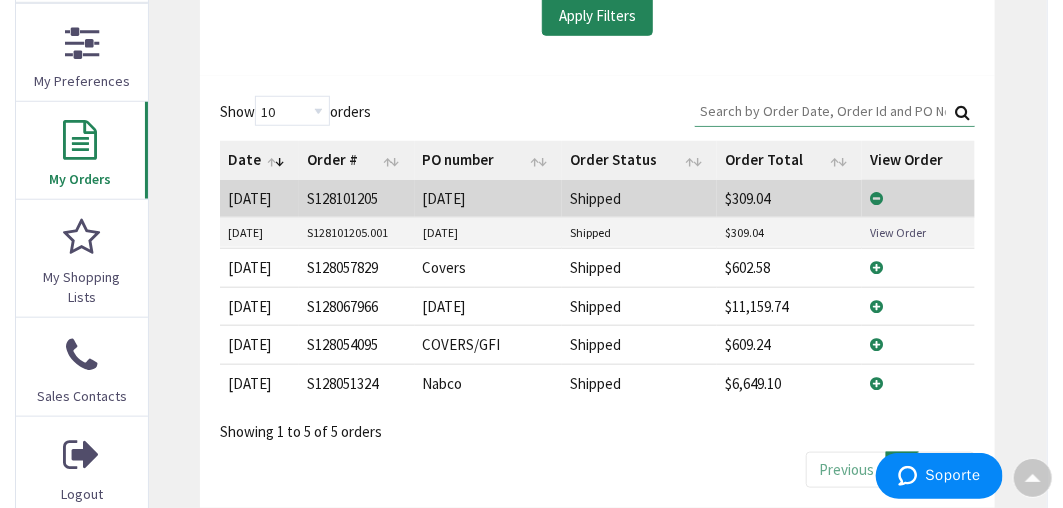 click on "View Order" at bounding box center [898, 232] 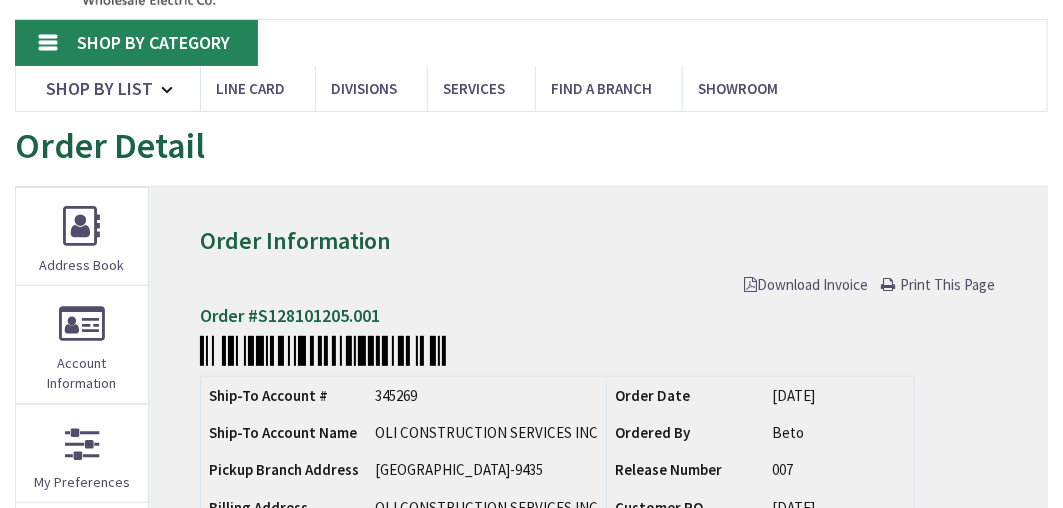 scroll, scrollTop: 228, scrollLeft: 0, axis: vertical 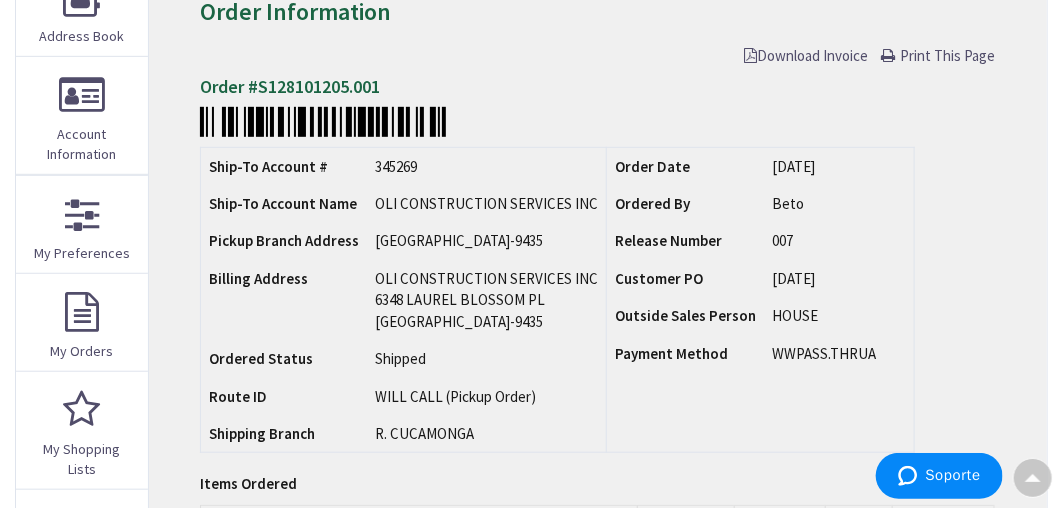 click on "WWPASS.THRUA" at bounding box center (839, 353) 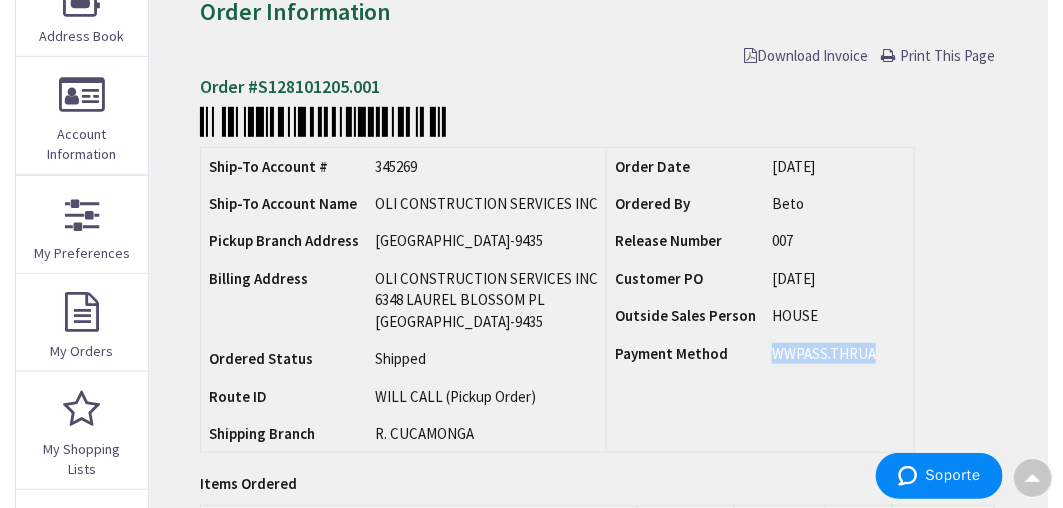 drag, startPoint x: 876, startPoint y: 306, endPoint x: 761, endPoint y: 320, distance: 115.84904 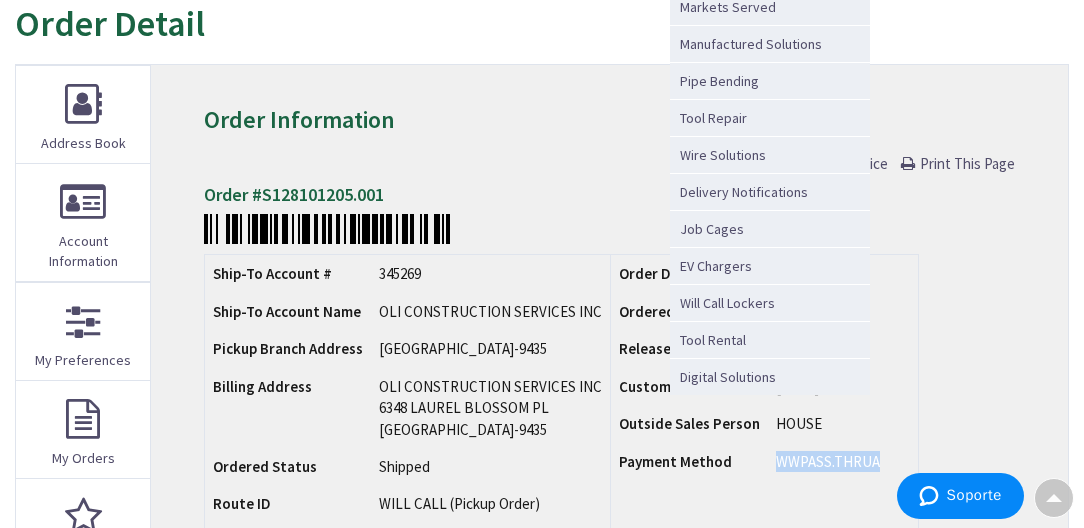 scroll, scrollTop: 0, scrollLeft: 0, axis: both 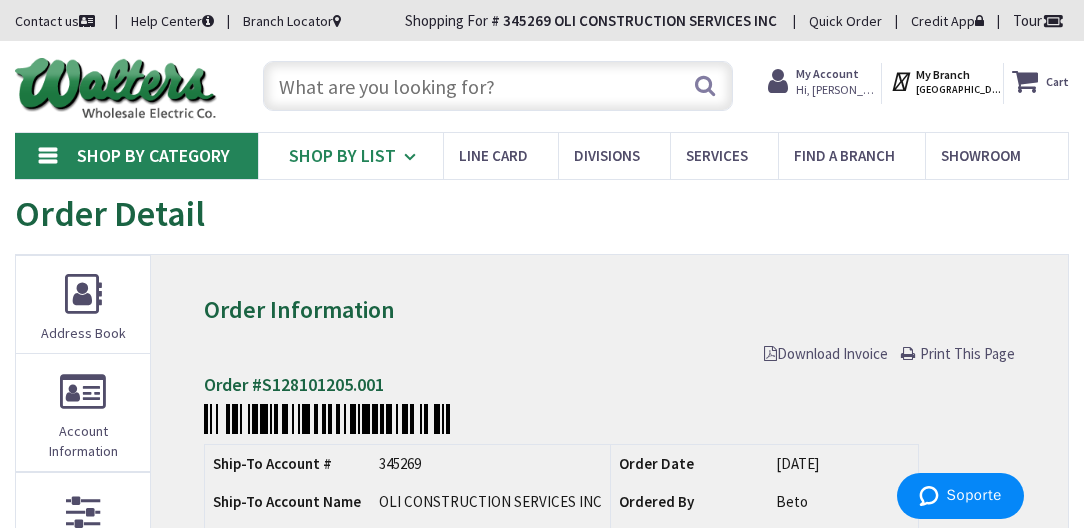 click on "Shop By List" at bounding box center [350, 156] 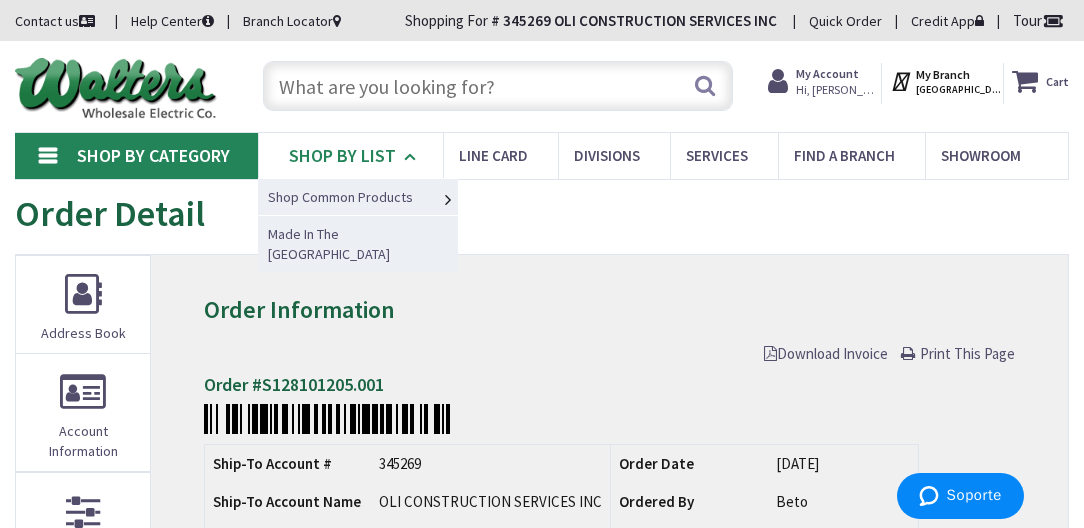 click on "Shop By List" at bounding box center [350, 156] 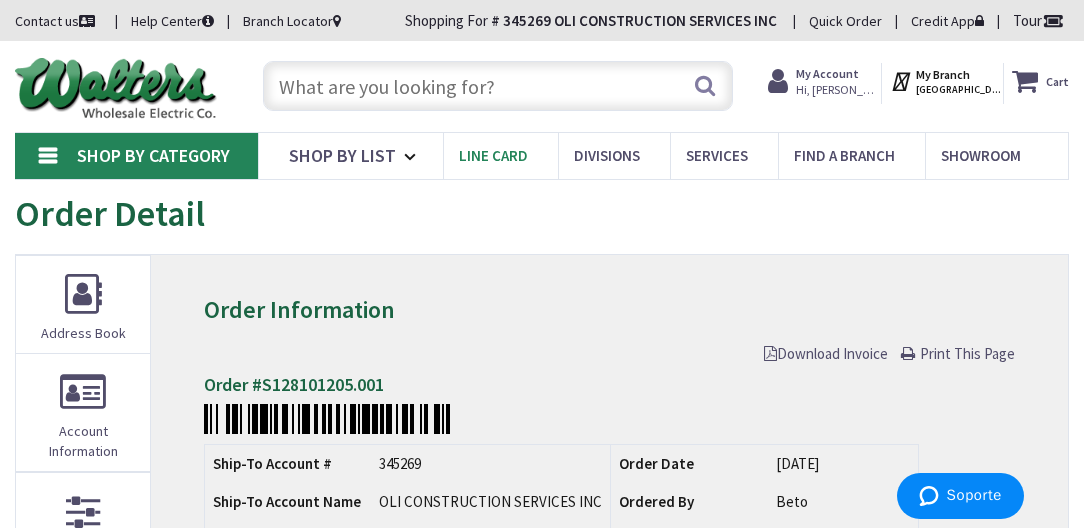 click on "Line Card" at bounding box center (493, 155) 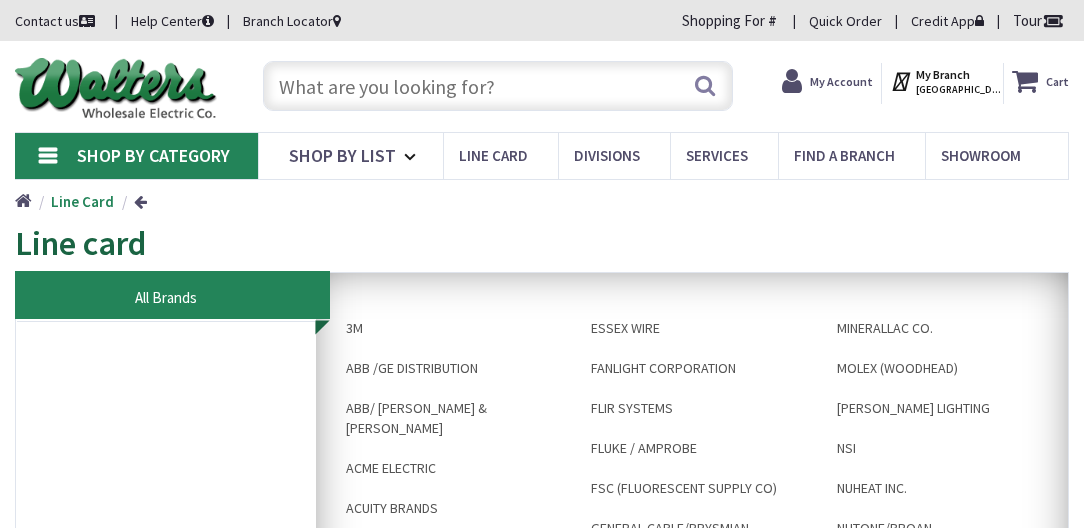 scroll, scrollTop: 0, scrollLeft: 0, axis: both 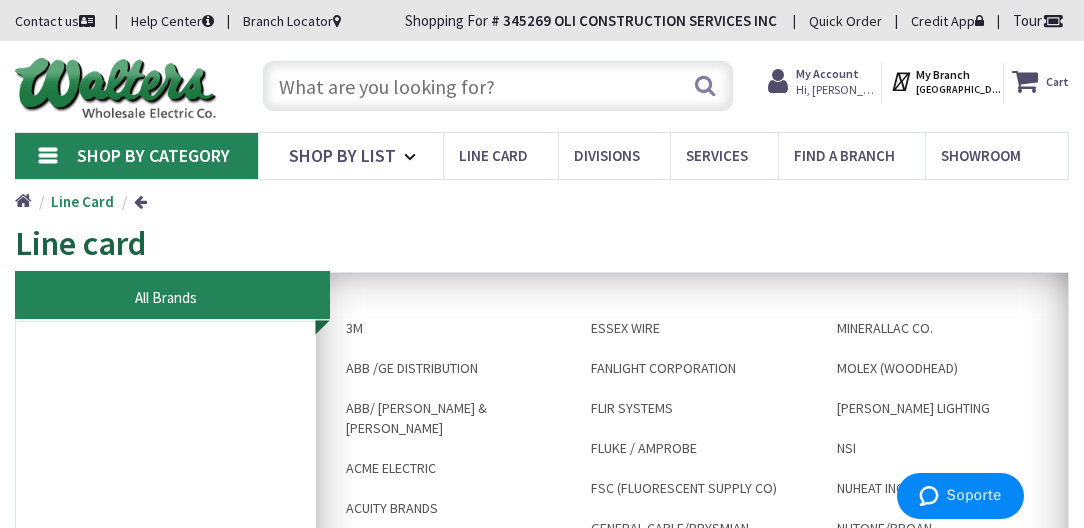 click at bounding box center [140, 201] 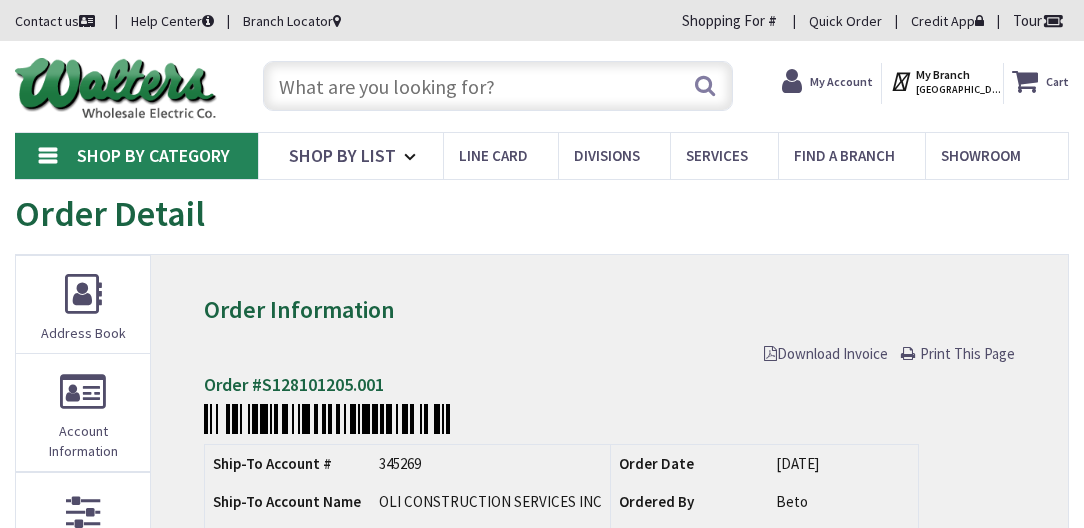 scroll, scrollTop: 0, scrollLeft: 0, axis: both 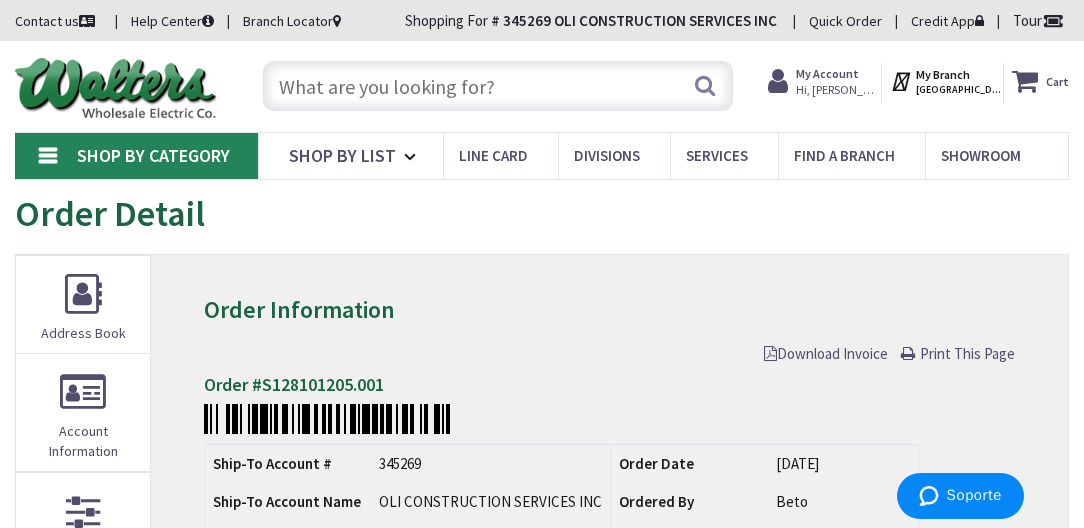 click on "My Account
Hi, [PERSON_NAME]" at bounding box center (838, 81) 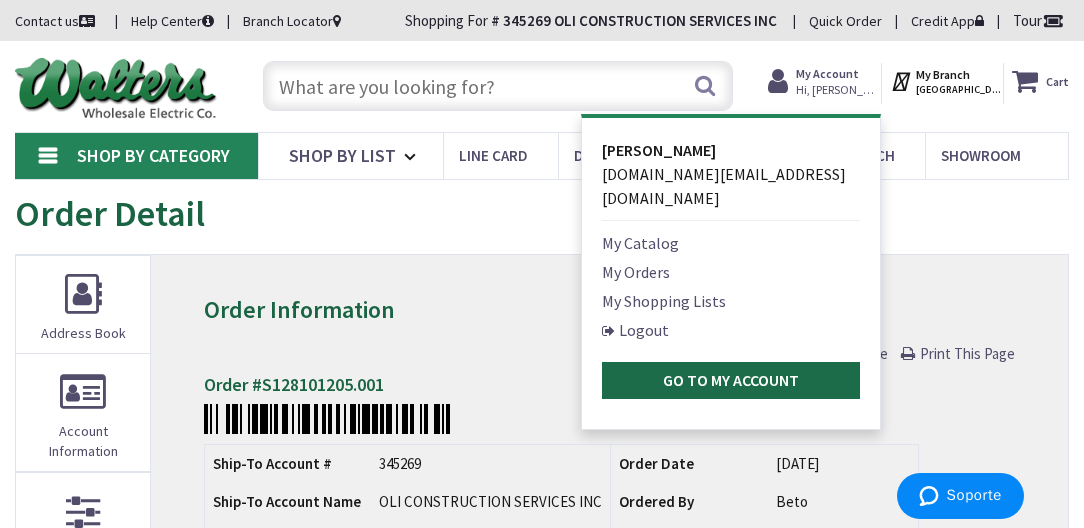 click on "Go to My Account" at bounding box center [731, 380] 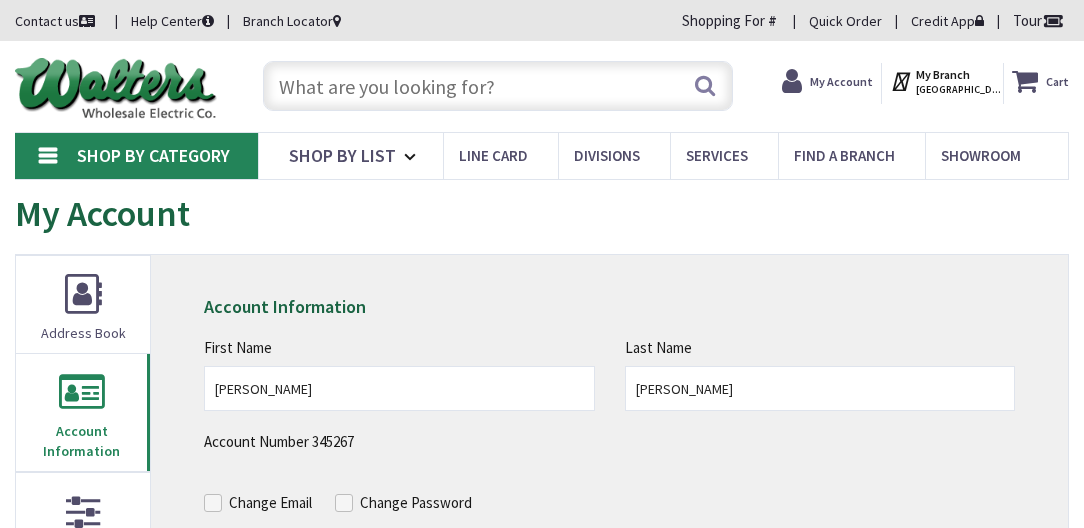 scroll, scrollTop: 0, scrollLeft: 0, axis: both 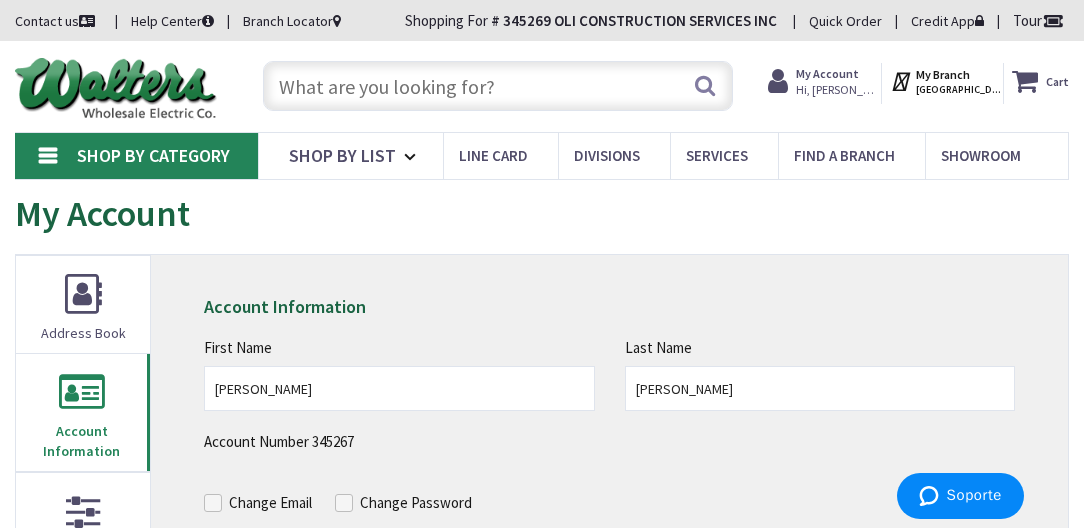 click on "Cart" at bounding box center [1057, 81] 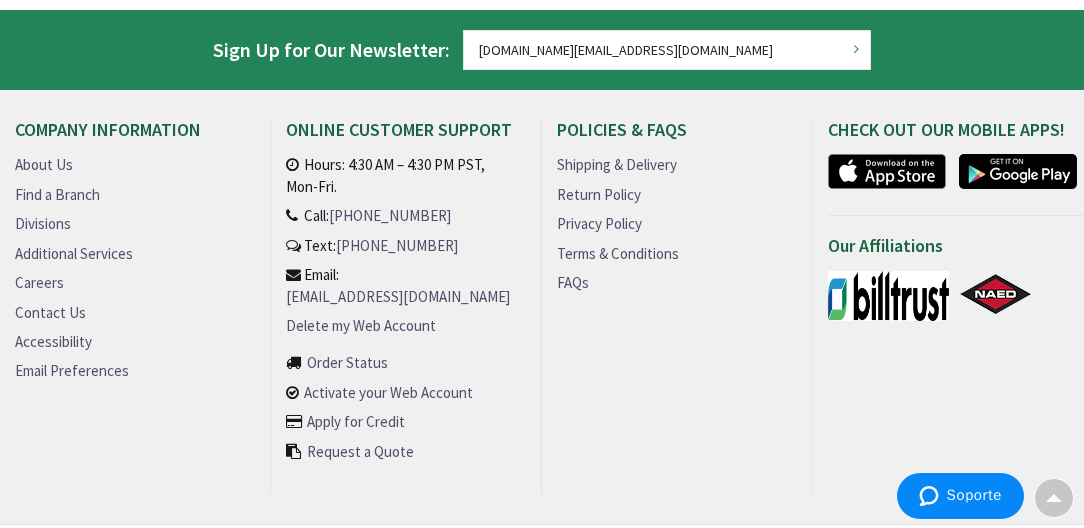 scroll, scrollTop: 1028, scrollLeft: 0, axis: vertical 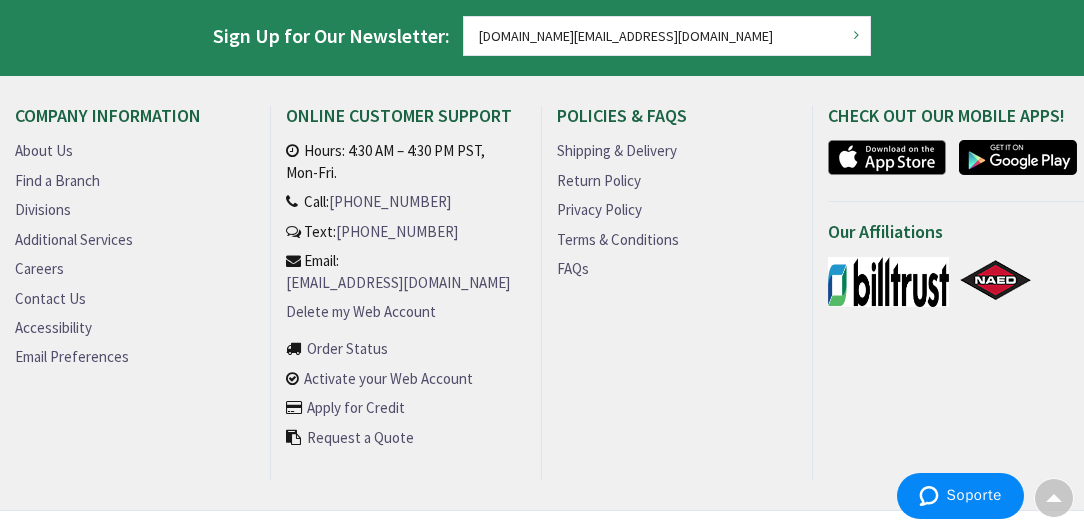 click on "Activate your Web Account" at bounding box center [388, 378] 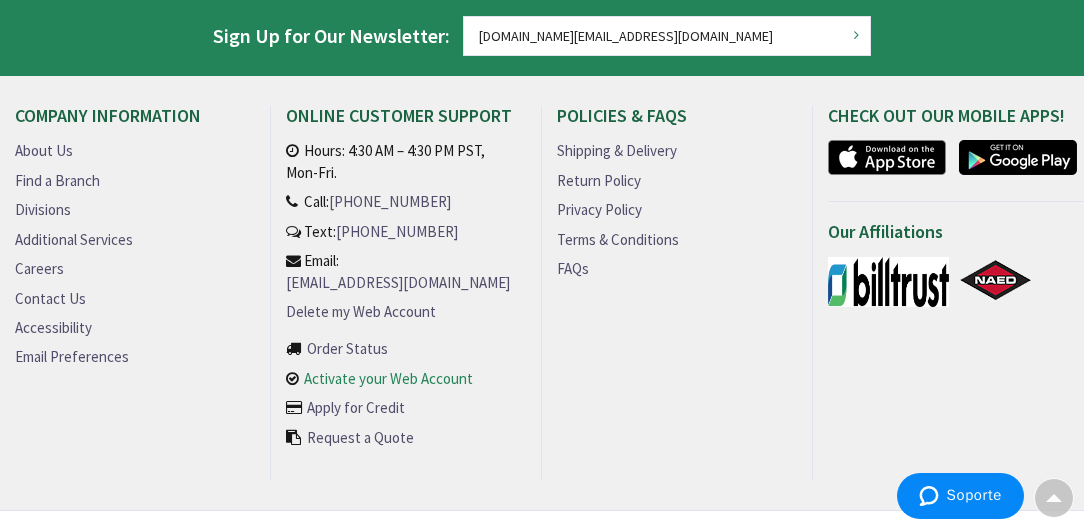 scroll, scrollTop: 0, scrollLeft: 0, axis: both 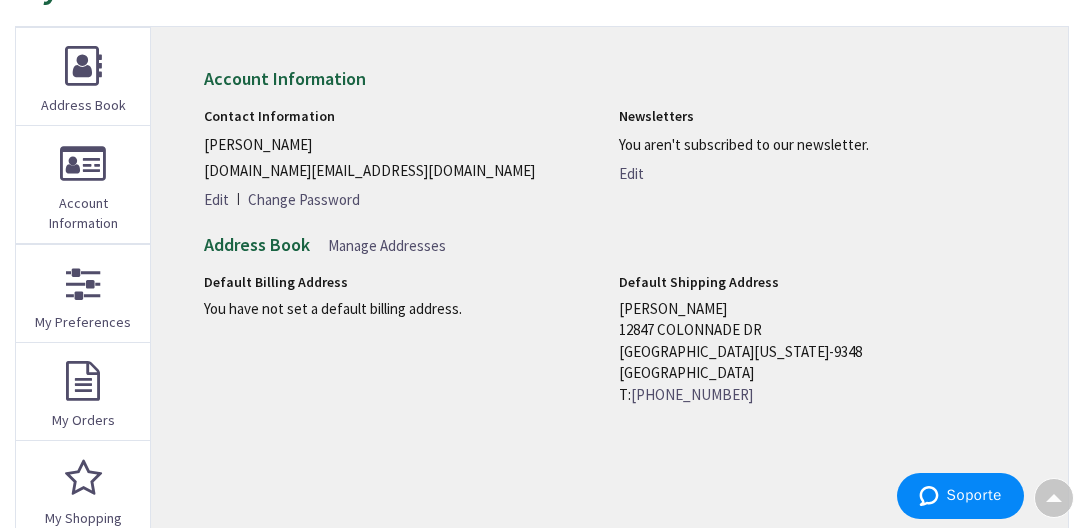 click on "Manage Addresses" at bounding box center (387, 245) 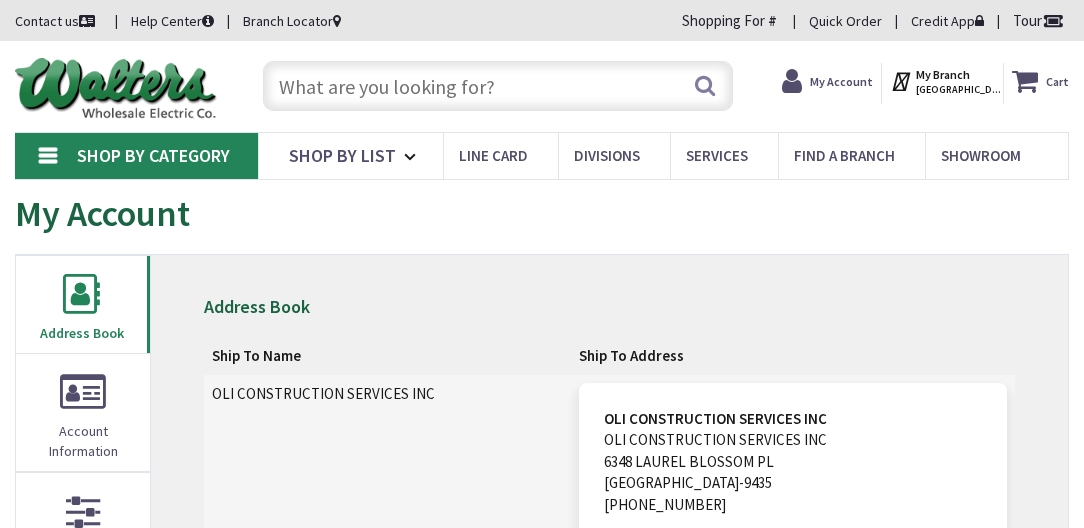 scroll, scrollTop: 0, scrollLeft: 0, axis: both 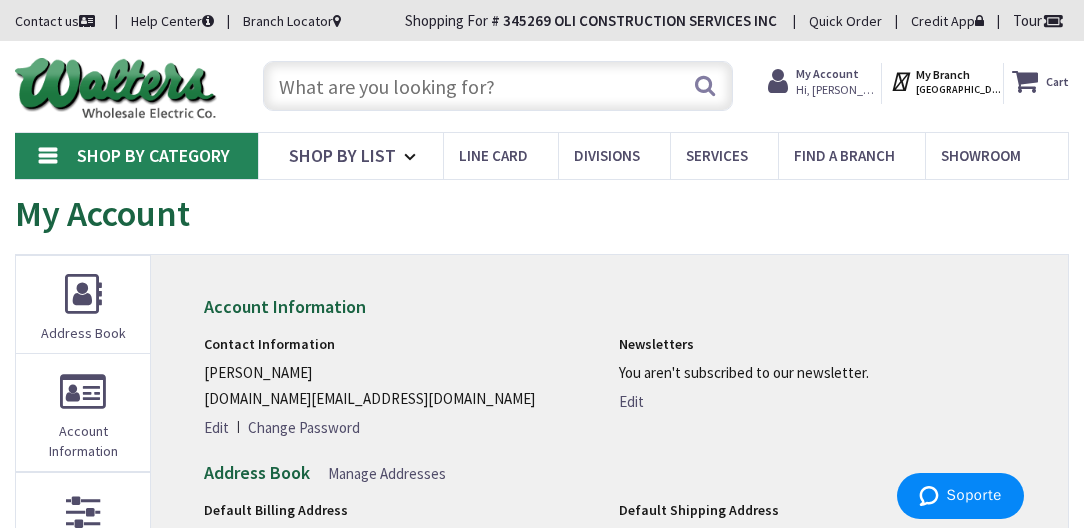 click on "Credit App" at bounding box center [947, 21] 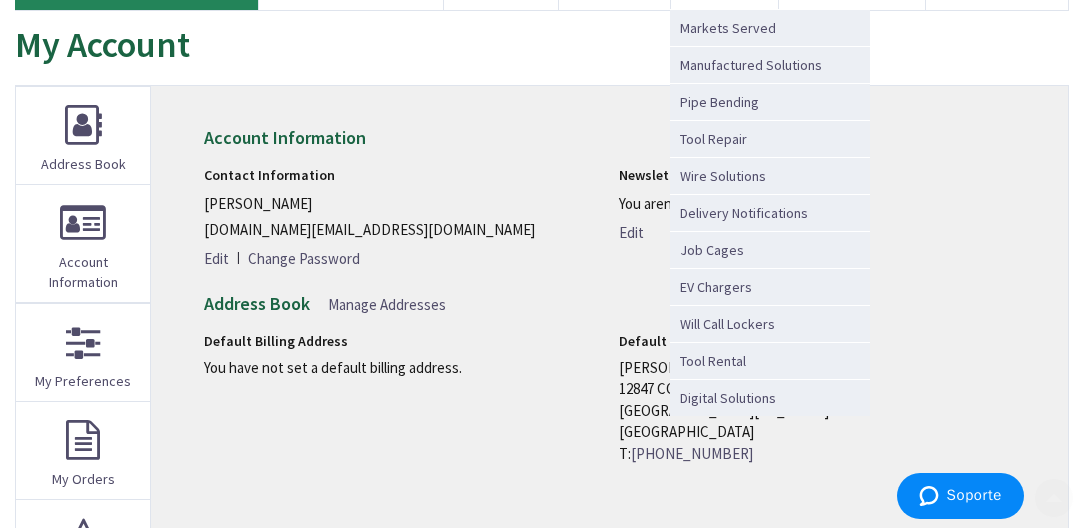 scroll, scrollTop: 171, scrollLeft: 0, axis: vertical 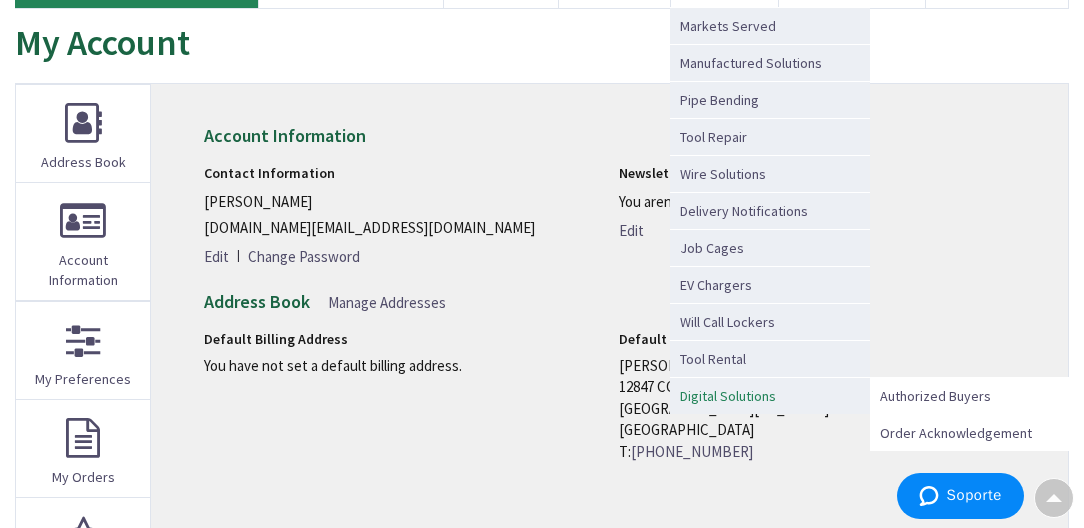 click on "Digital Solutions" at bounding box center (728, 396) 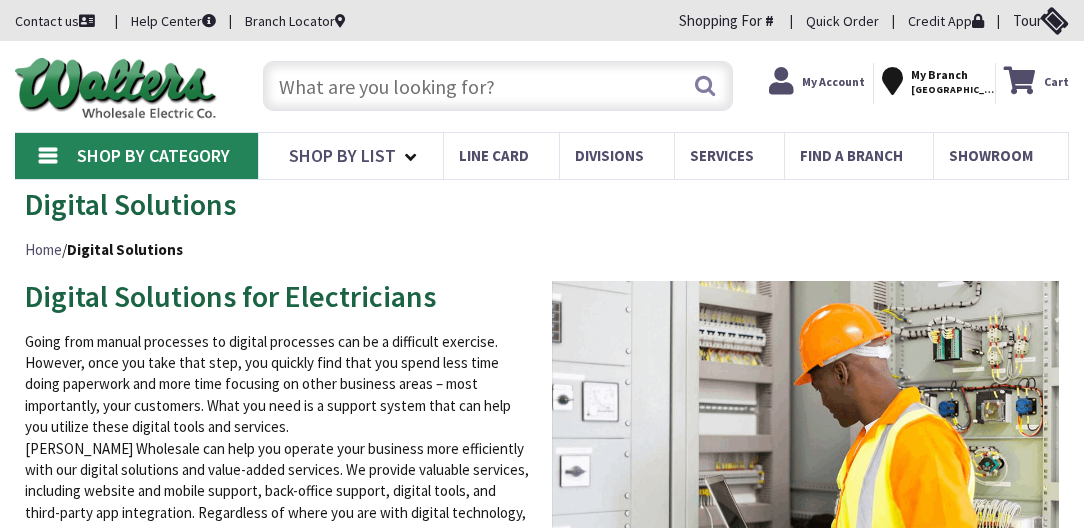 scroll, scrollTop: 0, scrollLeft: 0, axis: both 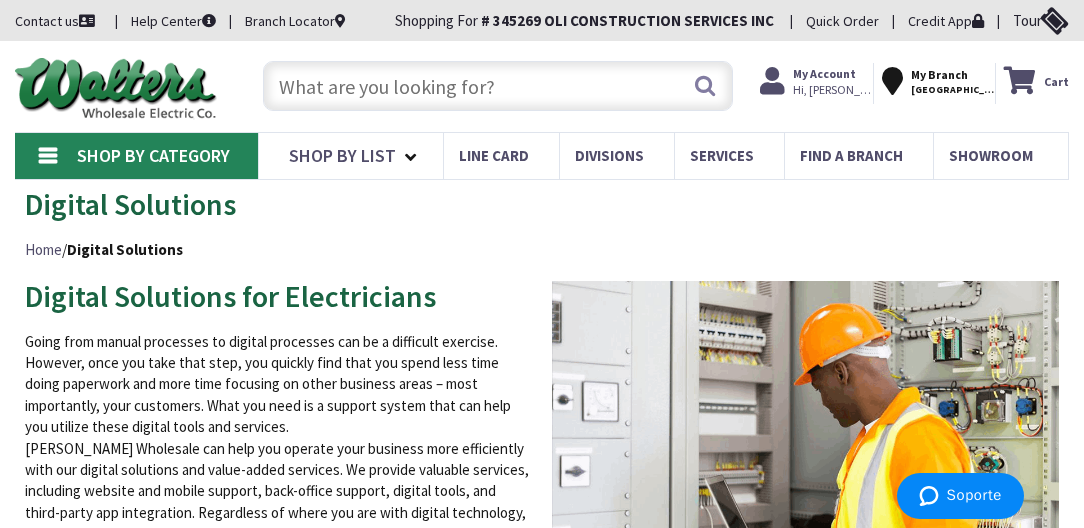 click on "My Branch" at bounding box center [939, 74] 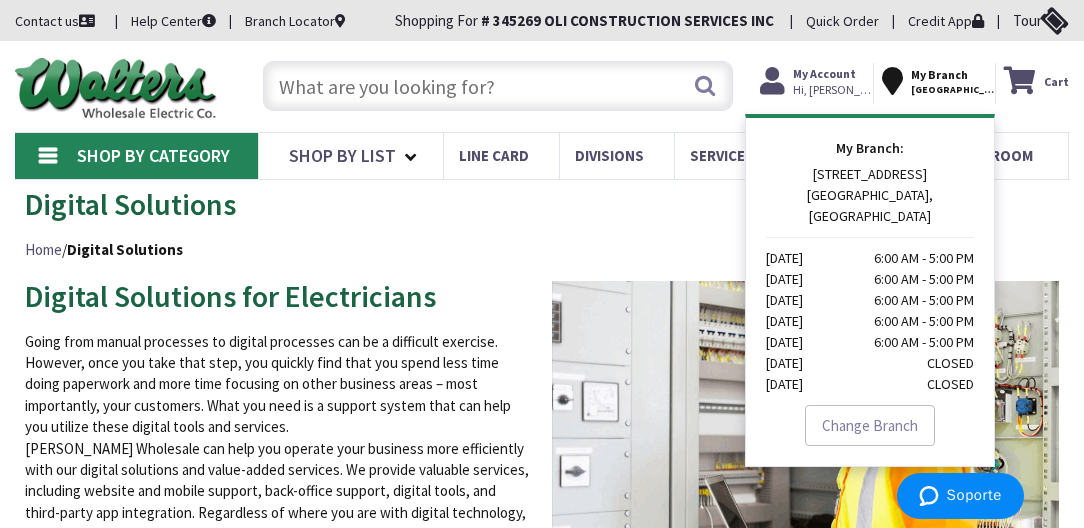 click on "Hi, [PERSON_NAME]" at bounding box center [835, 90] 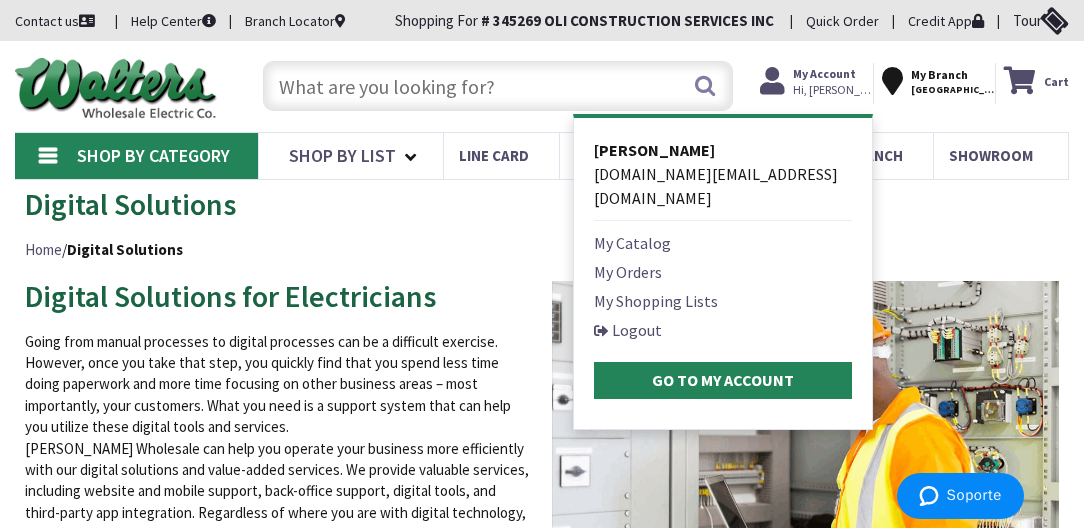click on "My Orders" at bounding box center (628, 272) 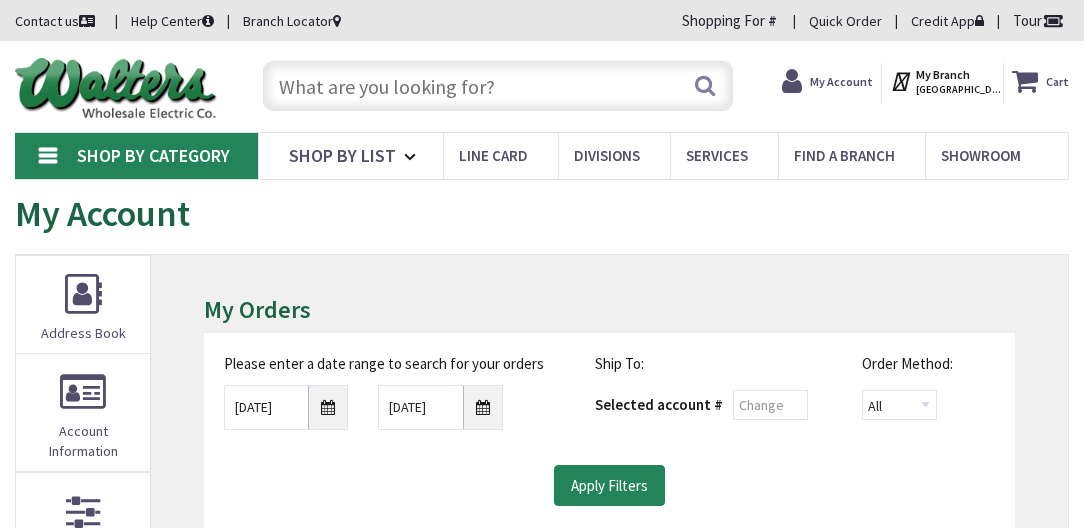 scroll, scrollTop: 0, scrollLeft: 0, axis: both 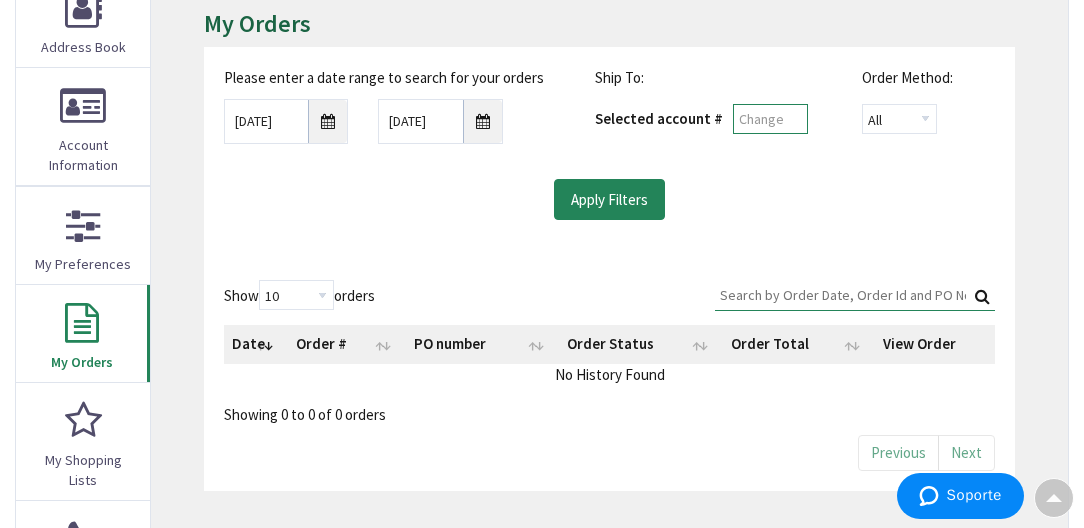 click at bounding box center (770, 119) 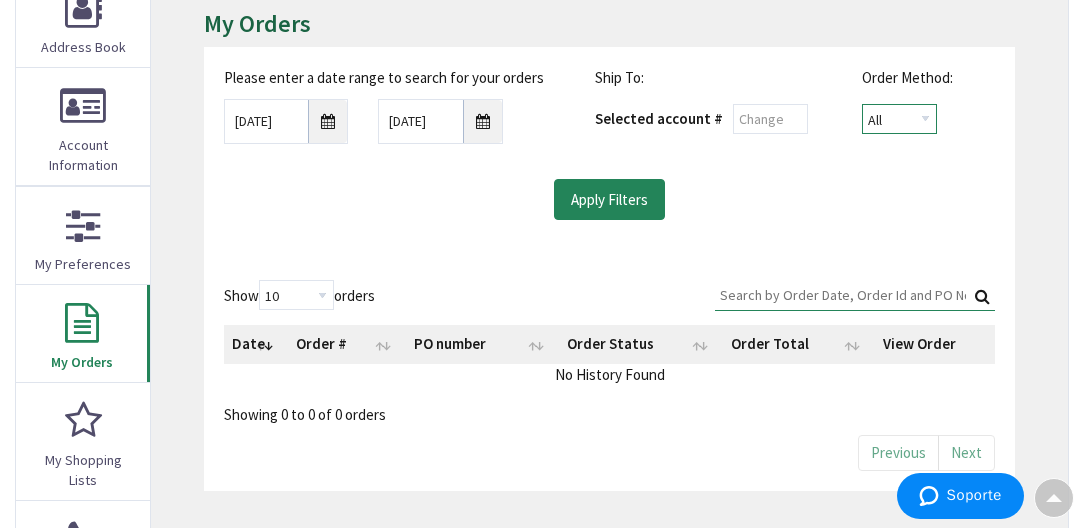 click on "All
Offline
Online" at bounding box center (899, 119) 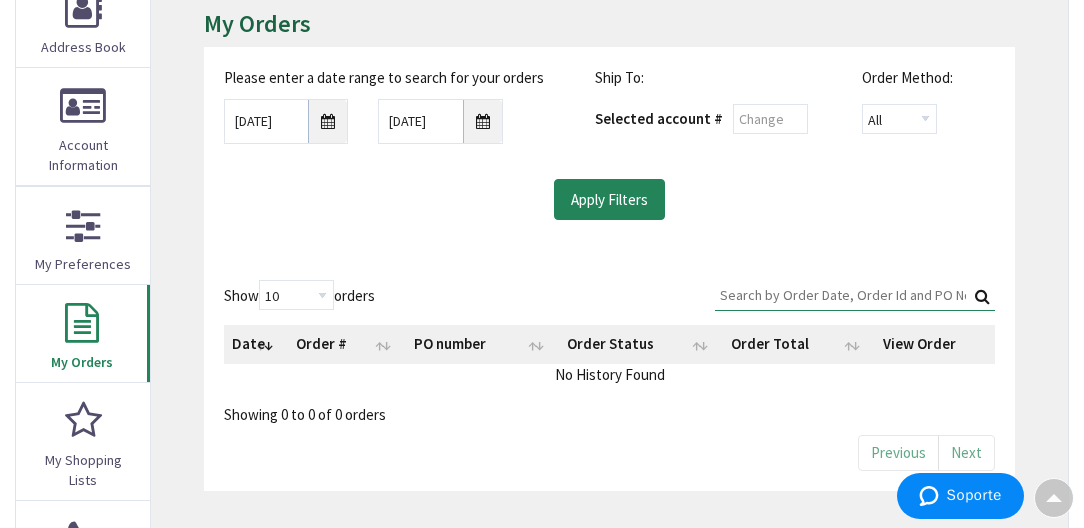 click on "Please enter a date range to search for your orders
7/4/2025
7/11/2025
Ship To:
Selected account #
Order Method:
All
Offline
Online
Apply Filters" at bounding box center (609, 143) 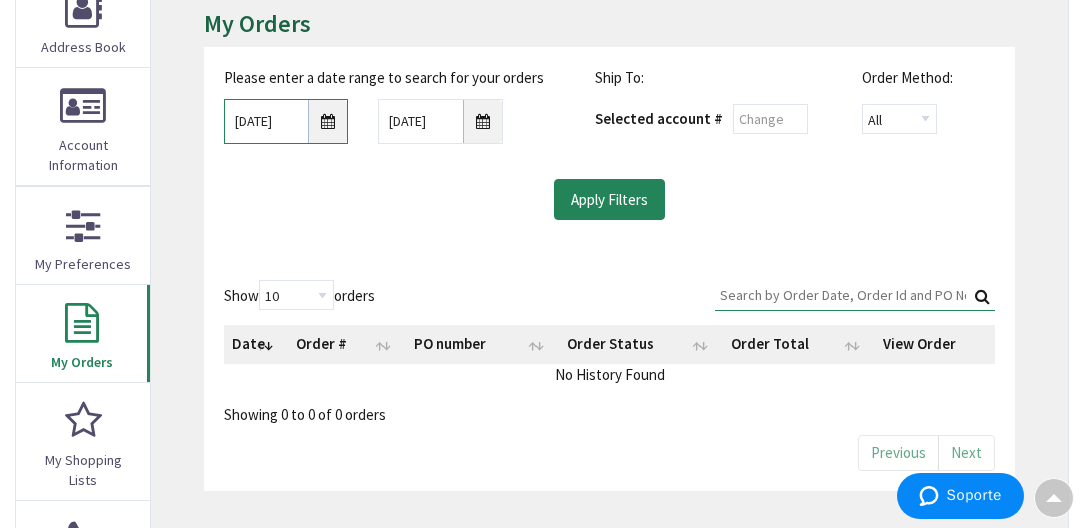click on "7/4/2025" at bounding box center (286, 121) 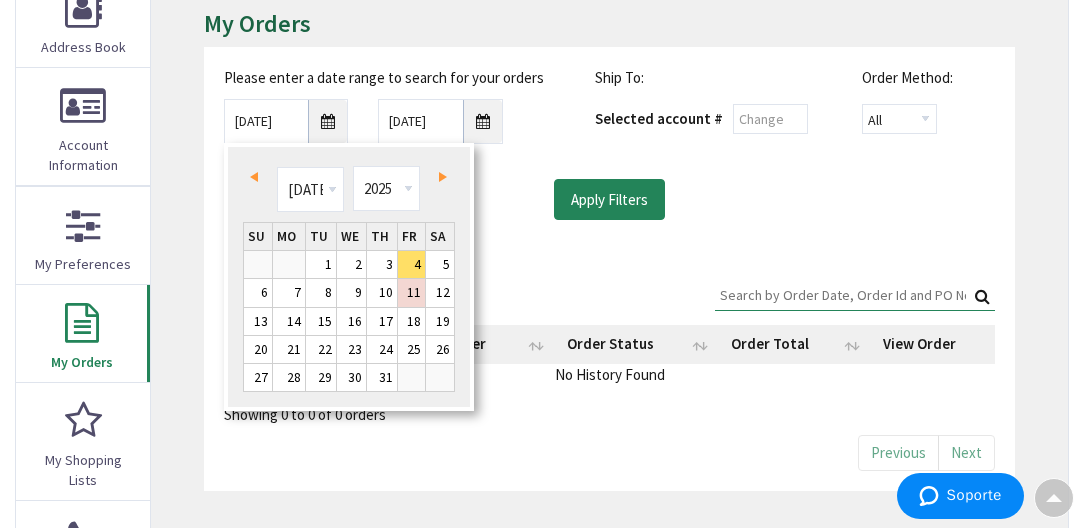 click on "Prev" at bounding box center [254, 177] 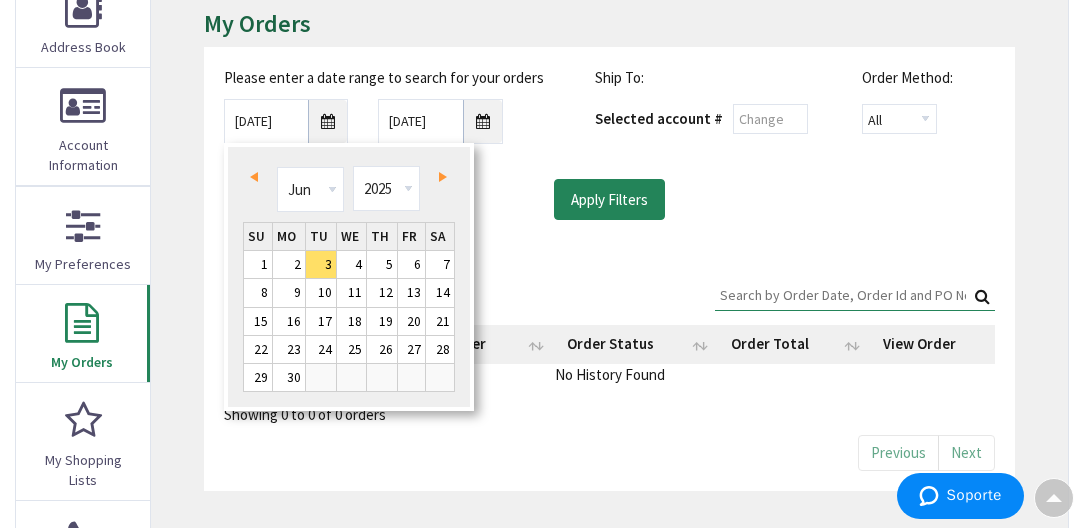 click on "Prev" at bounding box center [254, 177] 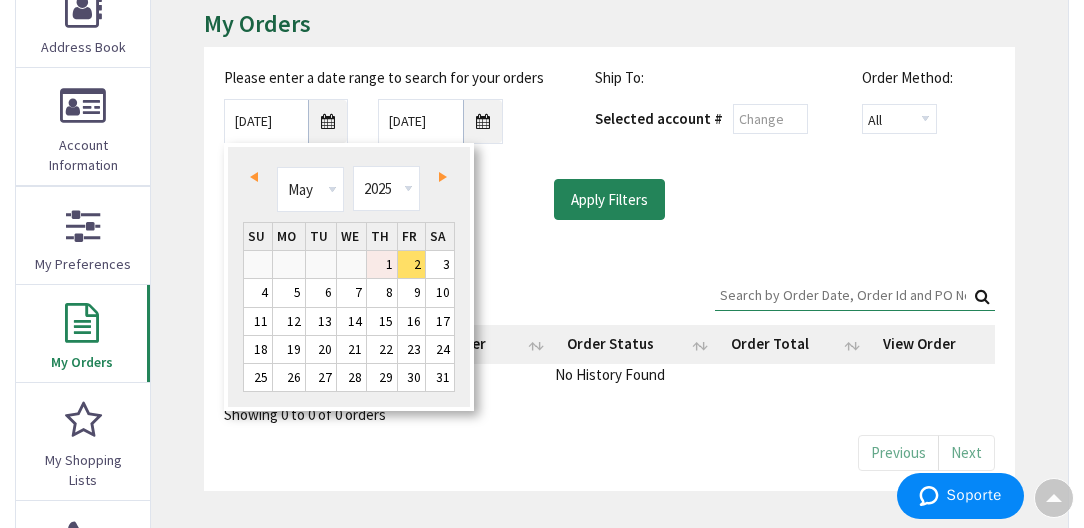 click on "1" at bounding box center [382, 264] 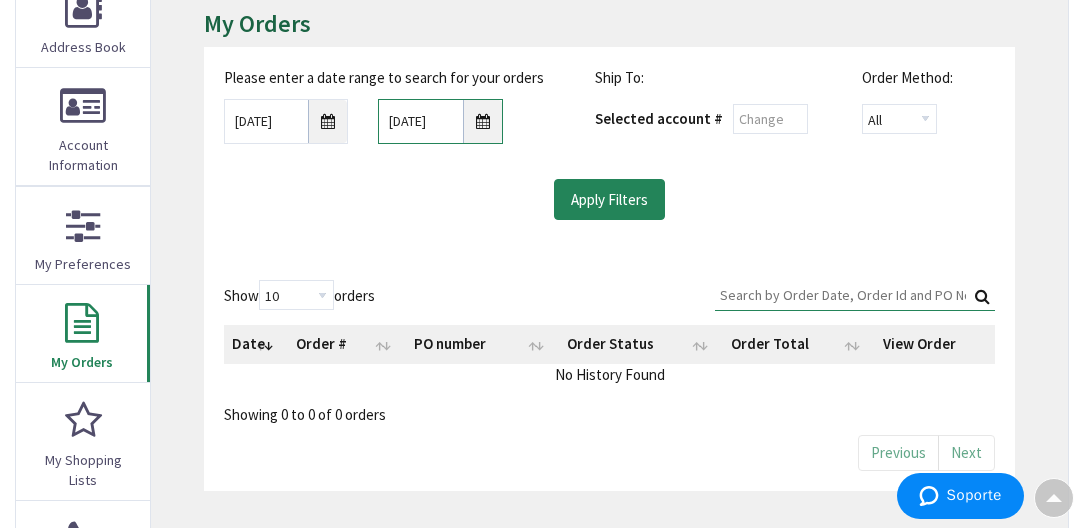 click on "7/11/2025" at bounding box center (440, 121) 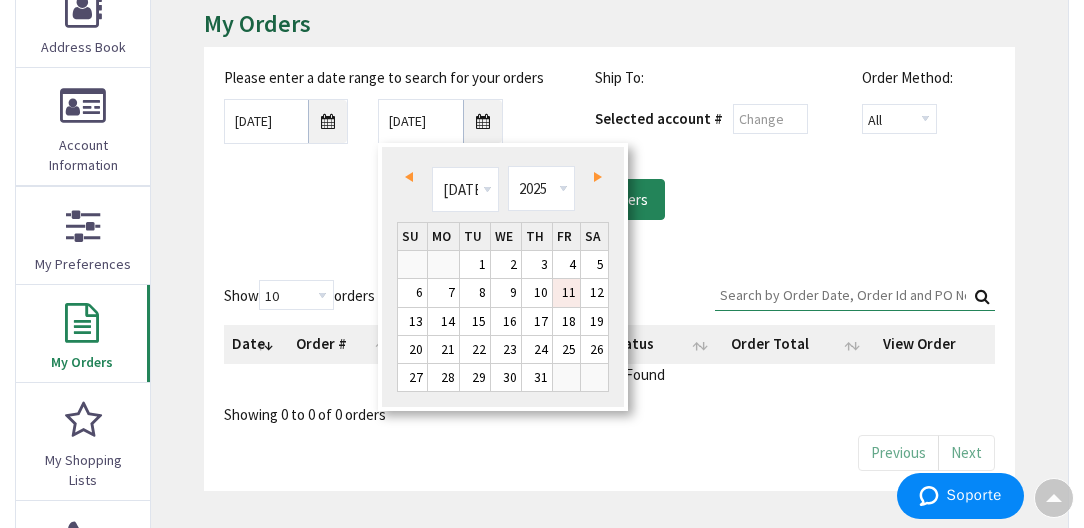 click on "11" at bounding box center (566, 292) 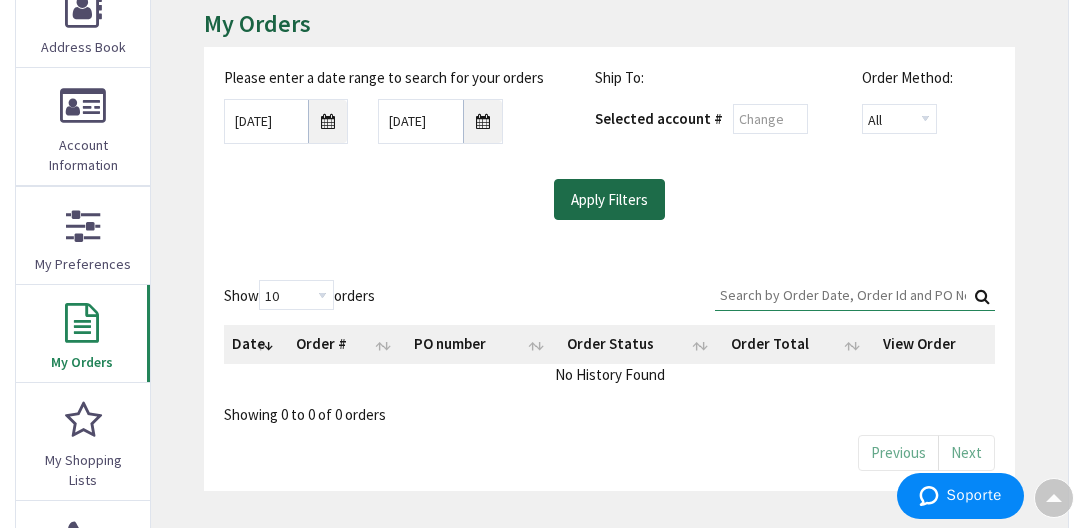 click on "Apply Filters" at bounding box center (609, 200) 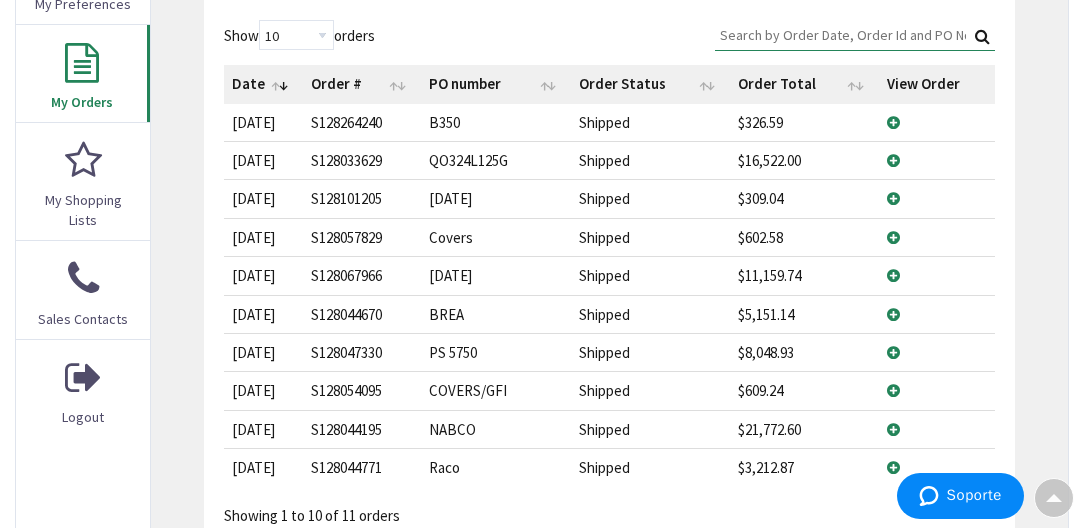 scroll, scrollTop: 572, scrollLeft: 0, axis: vertical 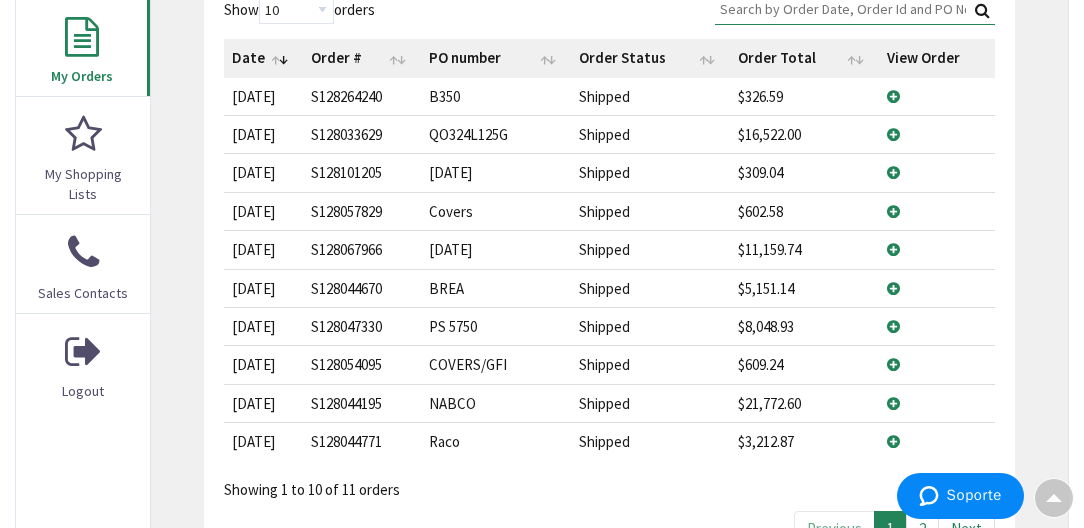 click on "View Details" at bounding box center (937, 403) 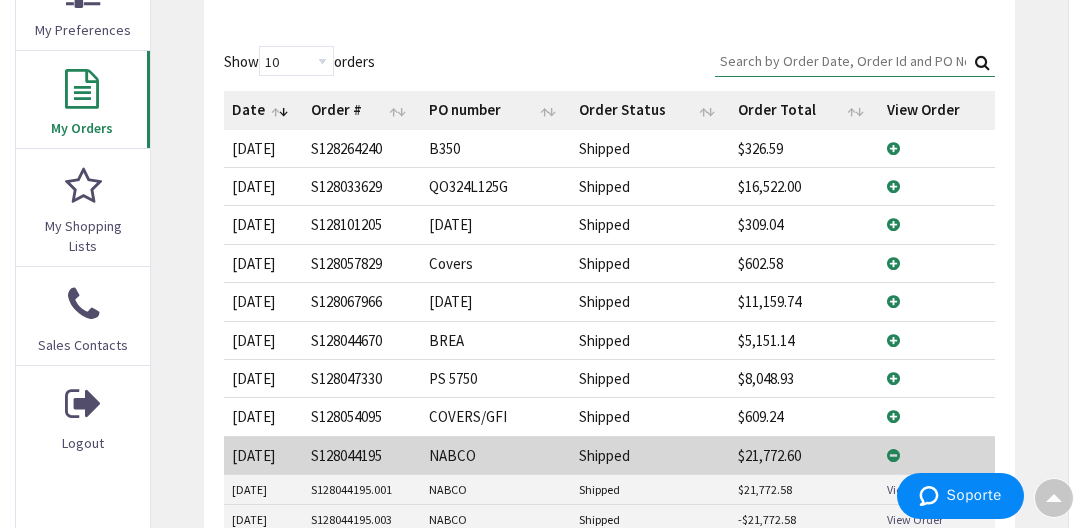 scroll, scrollTop: 577, scrollLeft: 0, axis: vertical 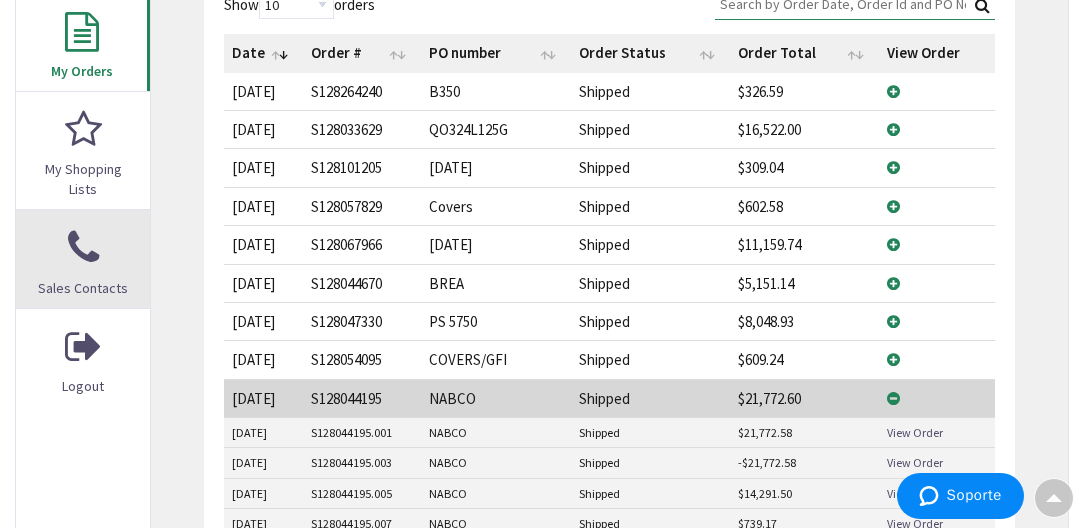click on "Sales Contacts" at bounding box center [83, 258] 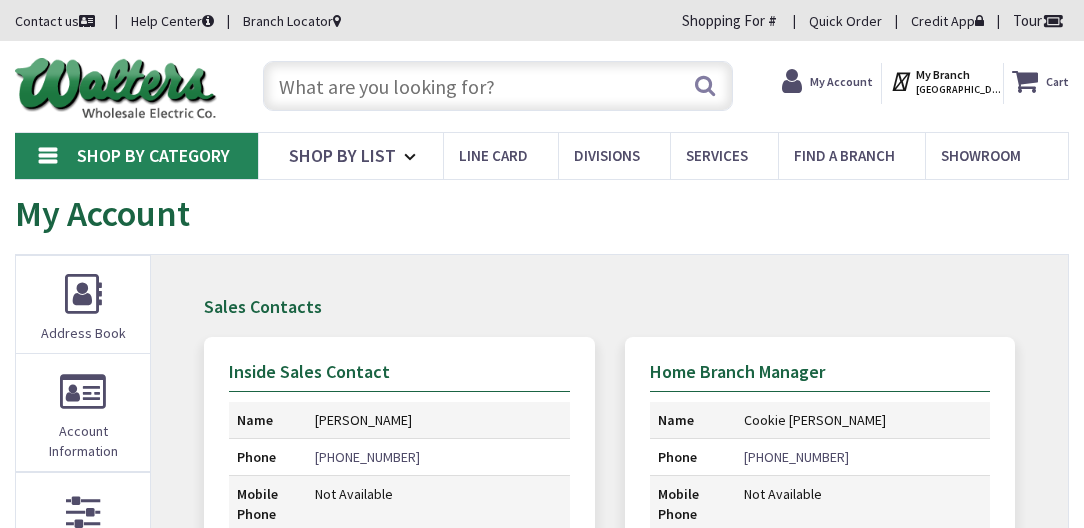 scroll, scrollTop: 0, scrollLeft: 0, axis: both 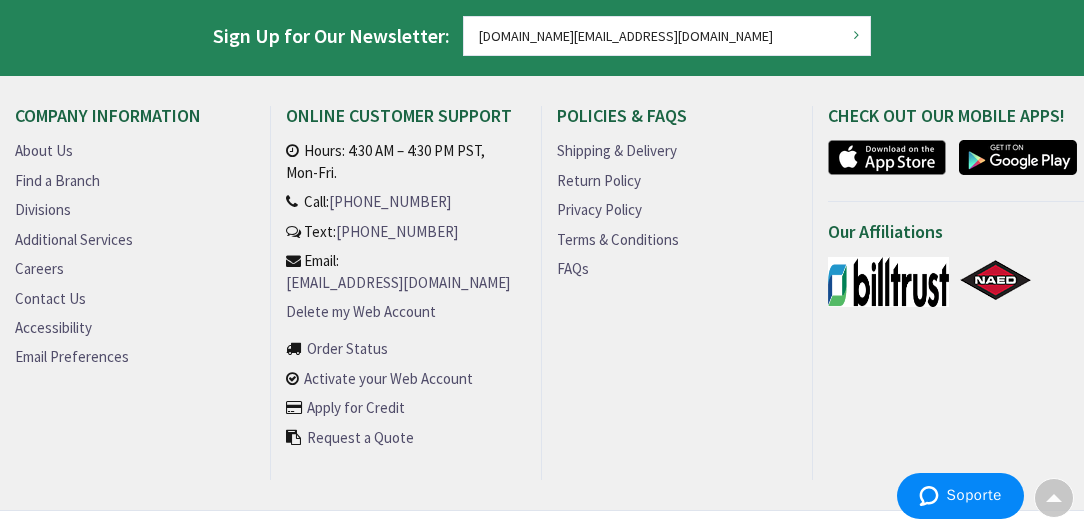 click on "Apply for Credit" at bounding box center (356, 407) 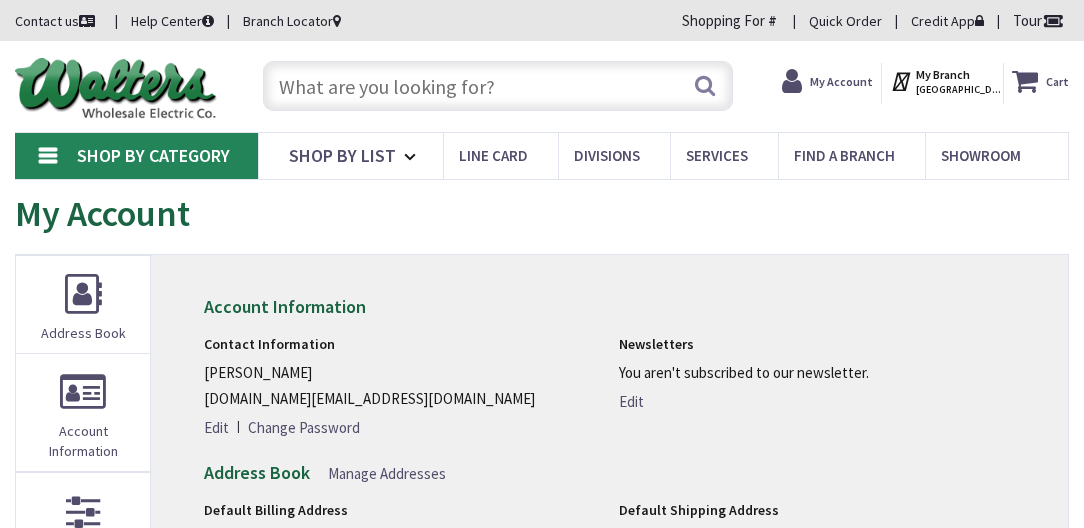 scroll, scrollTop: 0, scrollLeft: 0, axis: both 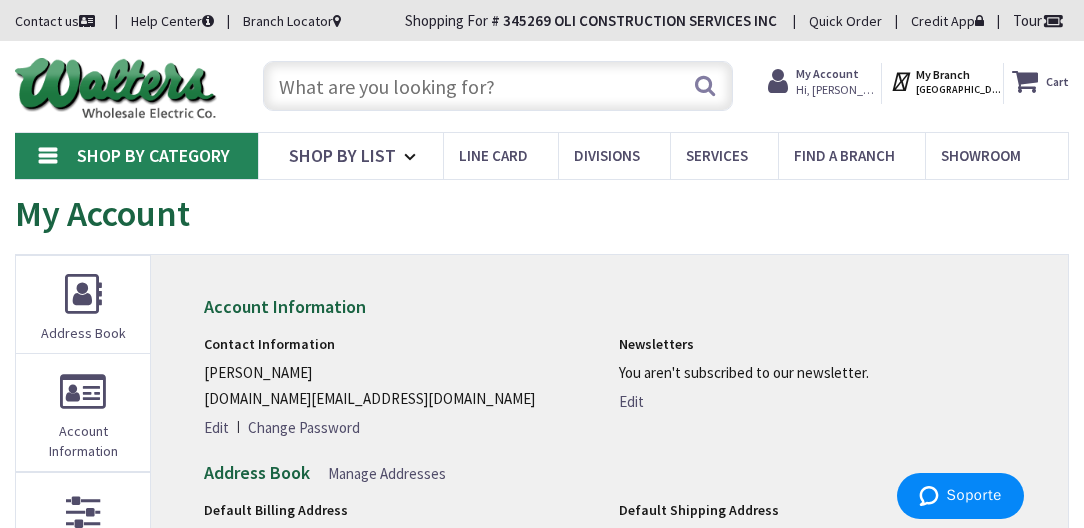 click on "My Account" at bounding box center [102, 213] 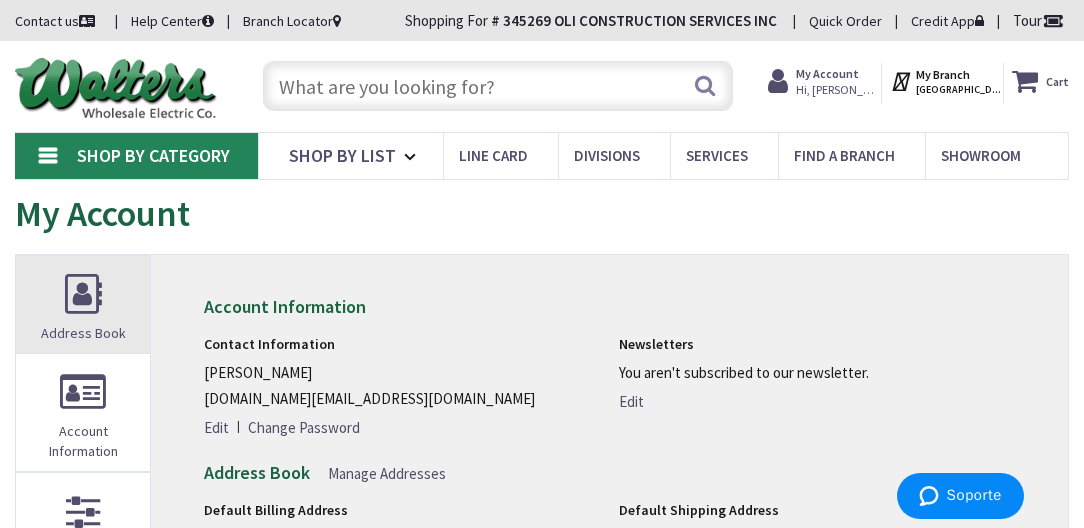 click on "Address Book" at bounding box center (83, 304) 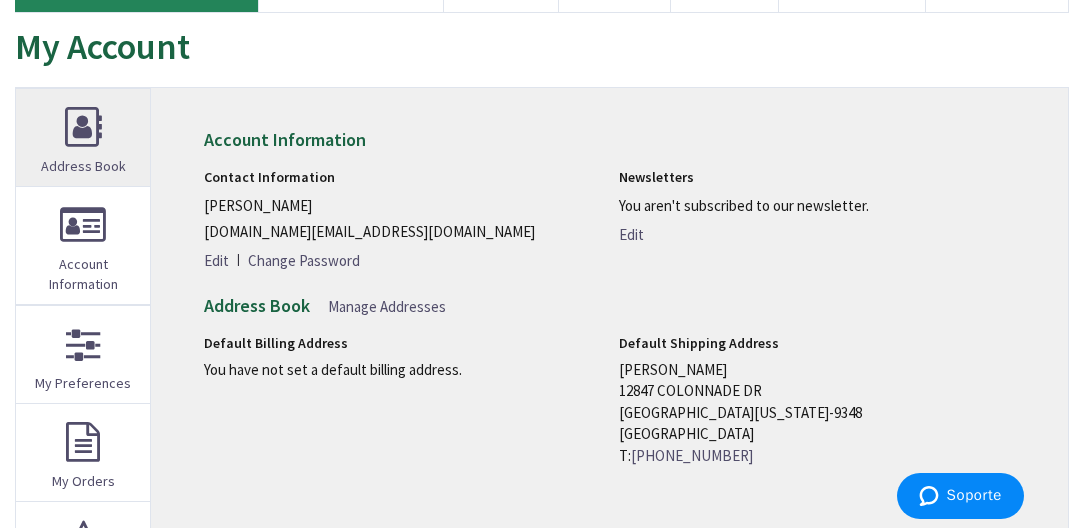 scroll, scrollTop: 171, scrollLeft: 0, axis: vertical 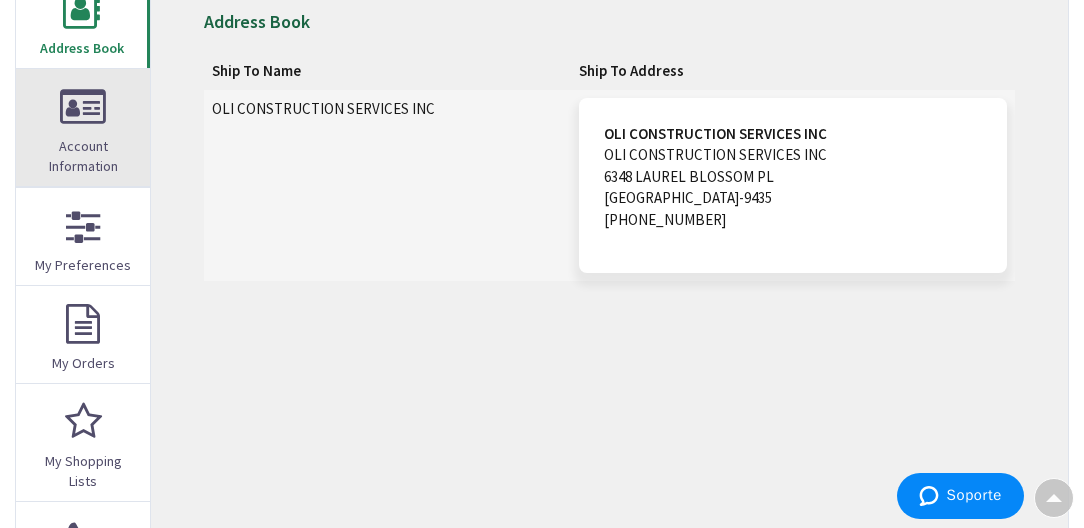 click on "Account Information" at bounding box center (83, 156) 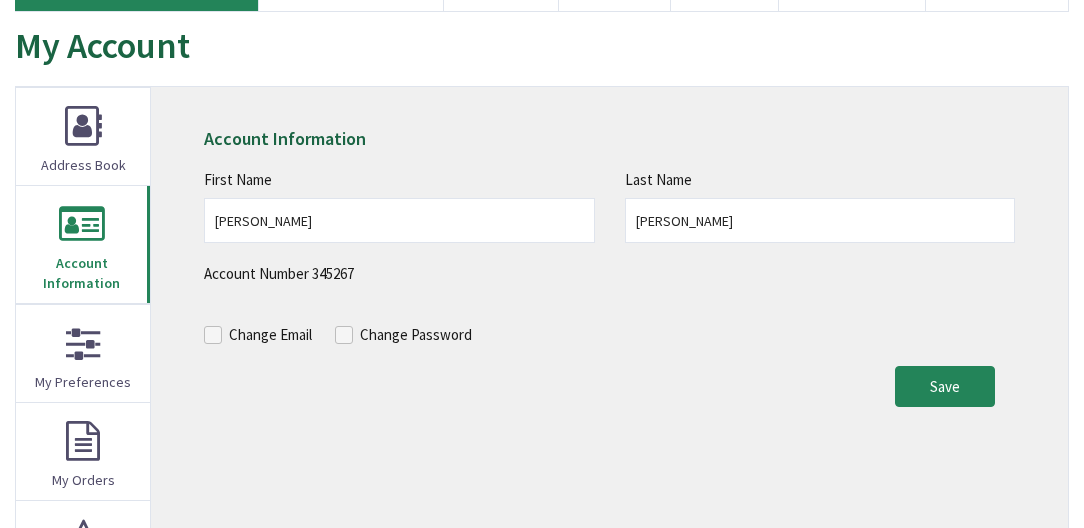scroll, scrollTop: 171, scrollLeft: 0, axis: vertical 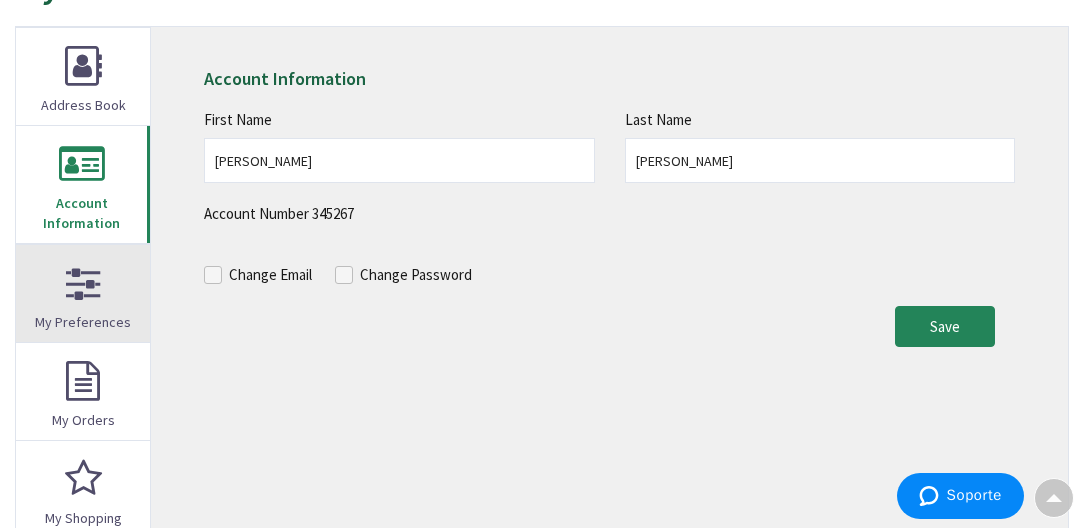 click on "My Preferences" at bounding box center [83, 293] 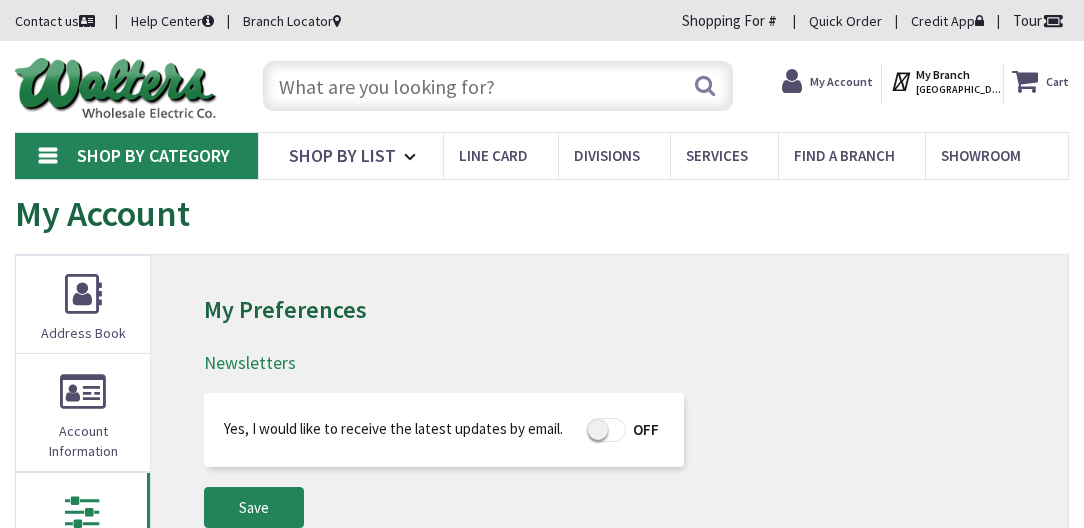 scroll, scrollTop: 0, scrollLeft: 0, axis: both 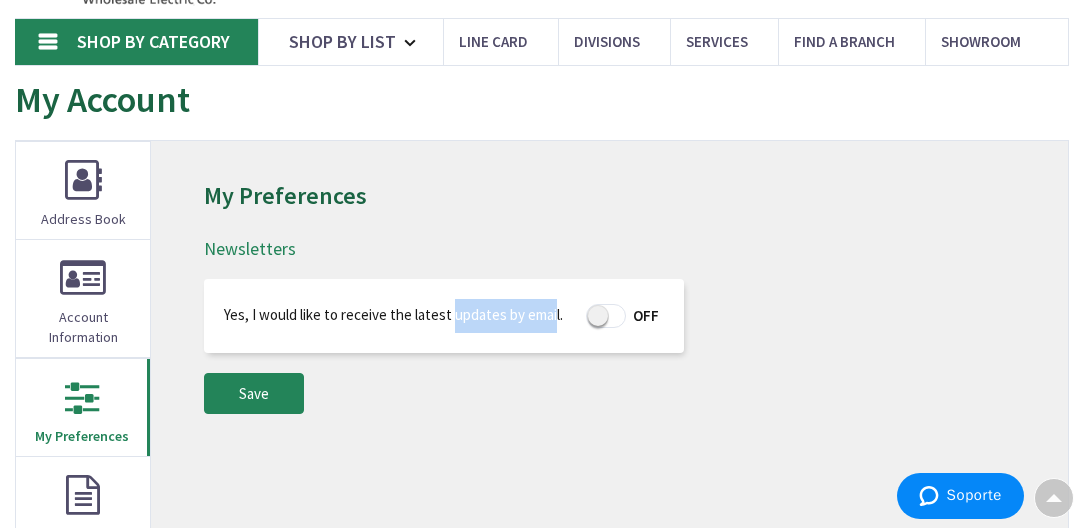 drag, startPoint x: 552, startPoint y: 314, endPoint x: 452, endPoint y: 313, distance: 100.005 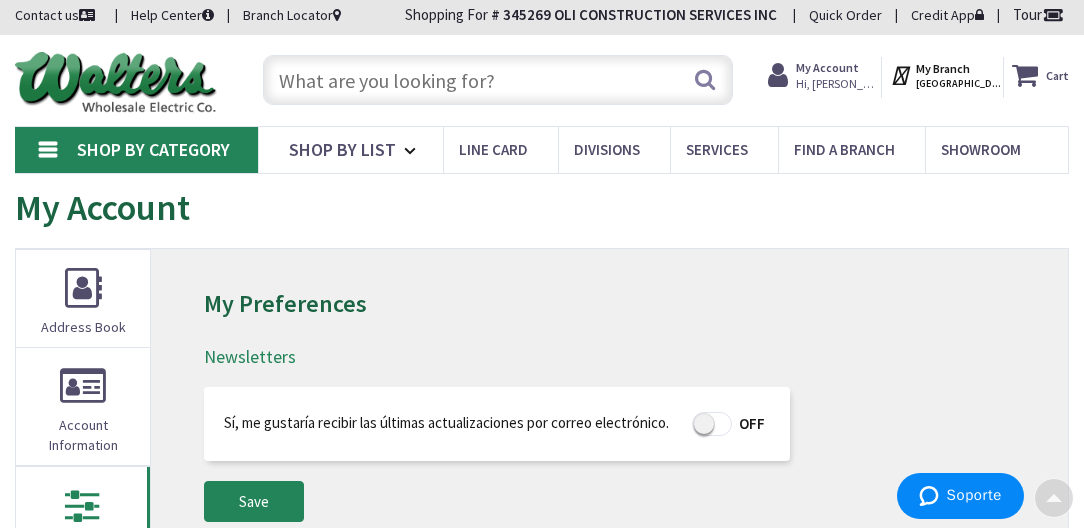scroll, scrollTop: 0, scrollLeft: 0, axis: both 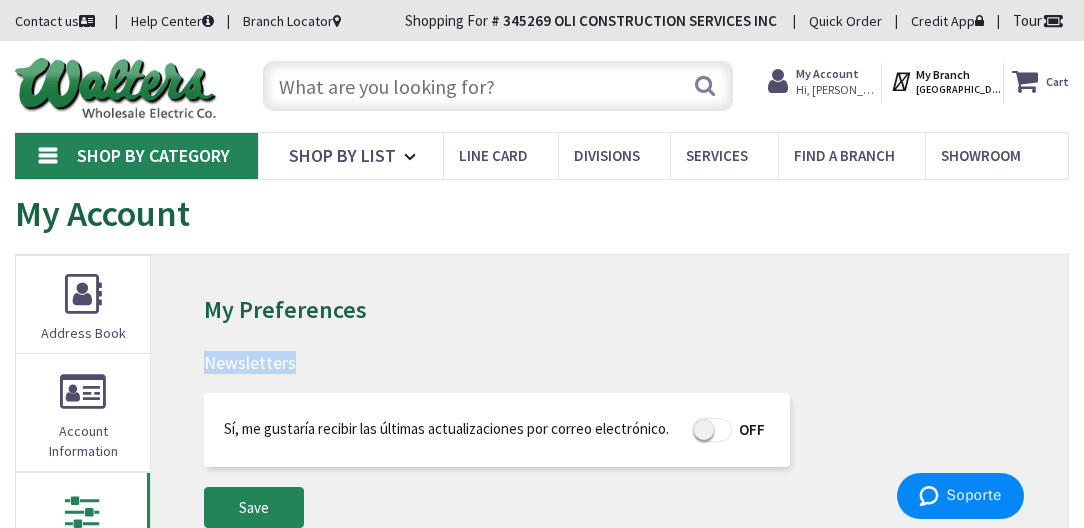 drag, startPoint x: 349, startPoint y: 359, endPoint x: 178, endPoint y: 357, distance: 171.01169 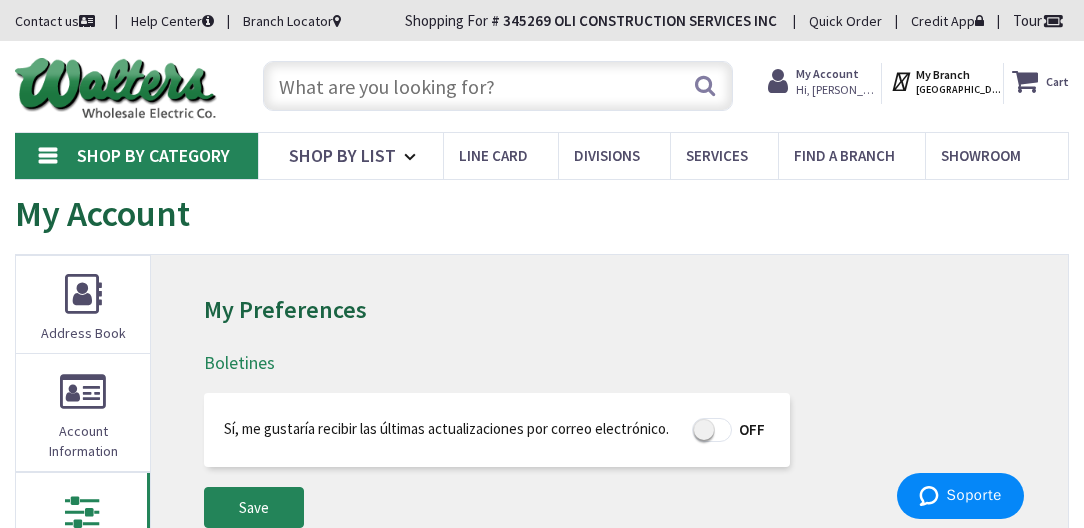 click on "My Preferences
Boletines
Sí, me gustaría recibir las últimas actualizaciones por correo electrónico.
Save" at bounding box center (609, 619) 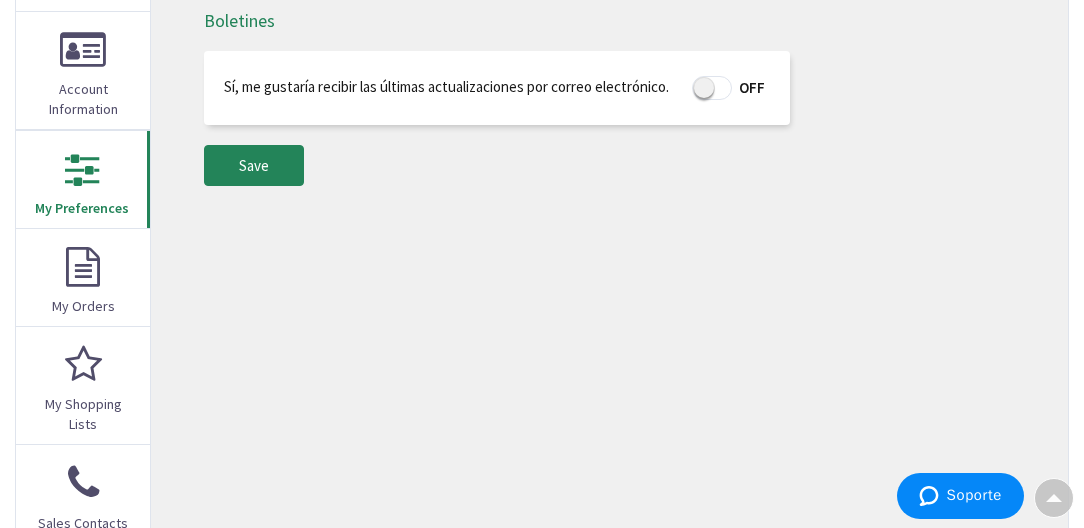 scroll, scrollTop: 342, scrollLeft: 0, axis: vertical 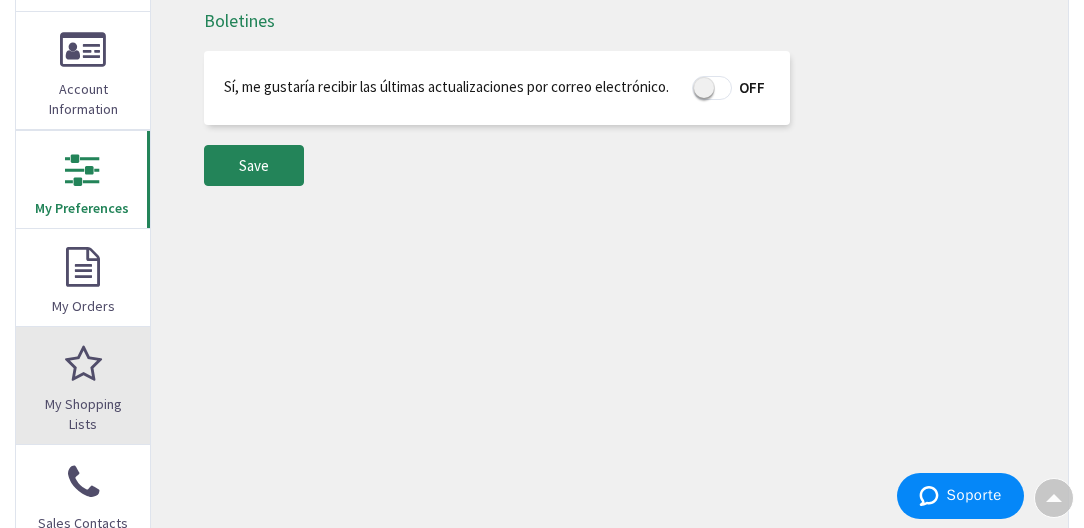 click on "My Shopping Lists" at bounding box center (83, 414) 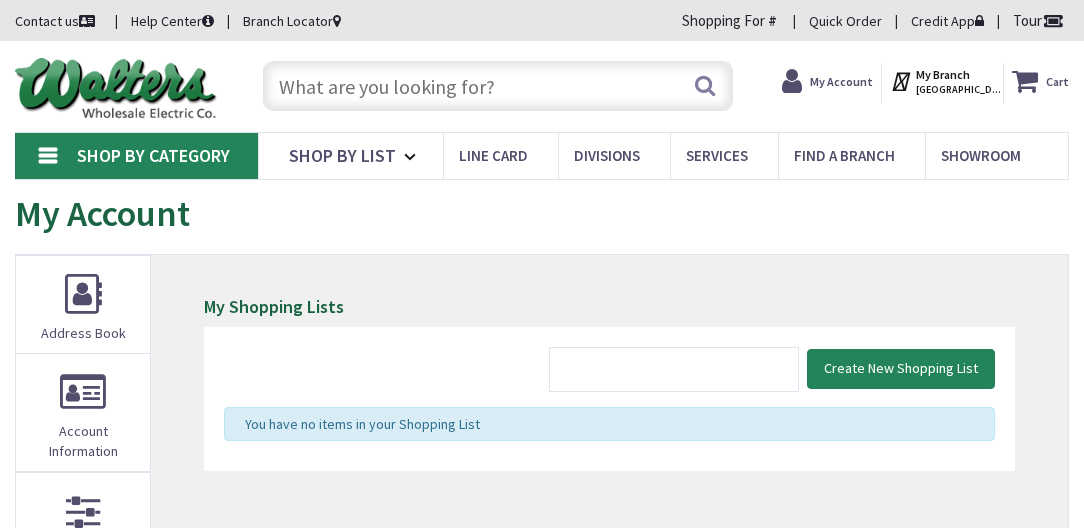 scroll, scrollTop: 0, scrollLeft: 0, axis: both 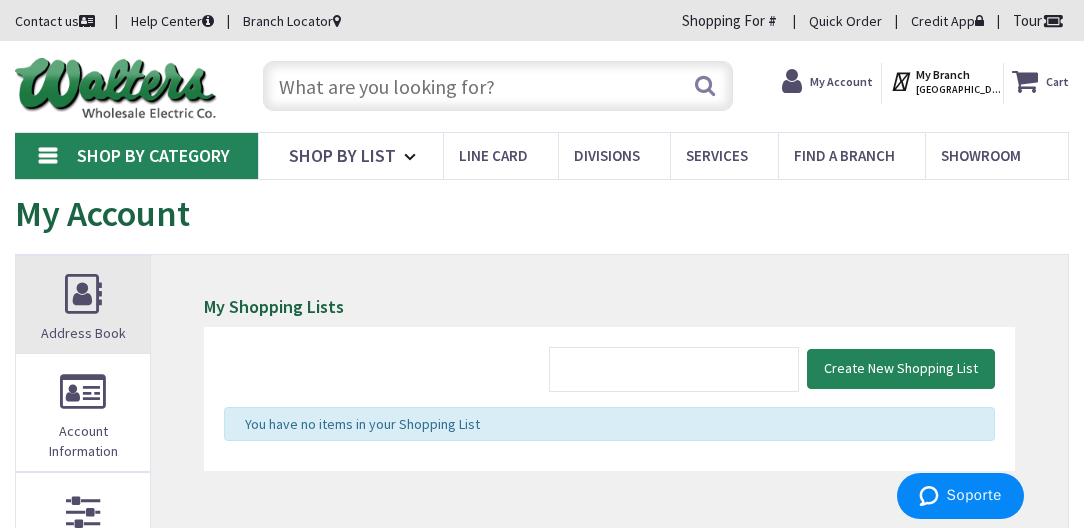 click on "Address Book" at bounding box center (83, 304) 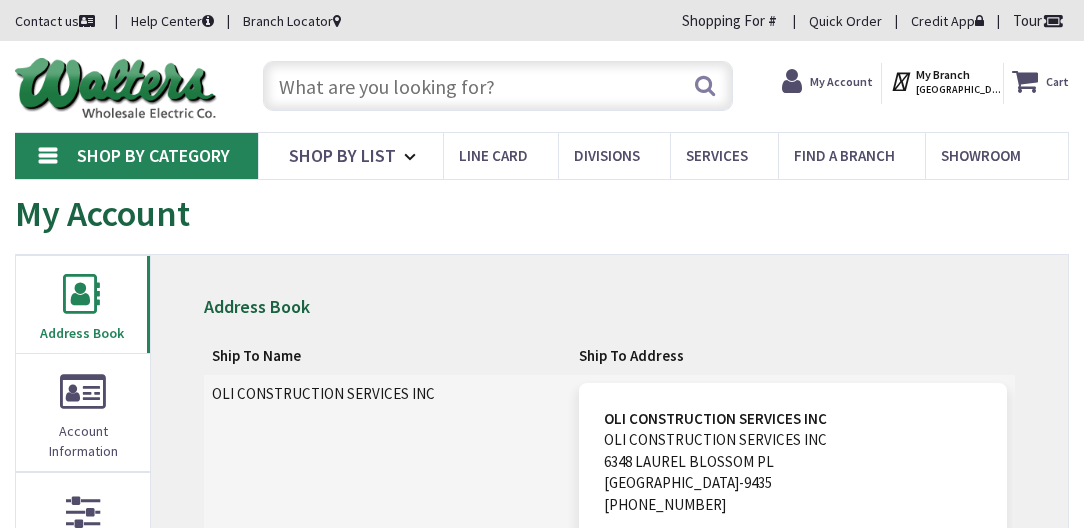 scroll, scrollTop: 0, scrollLeft: 0, axis: both 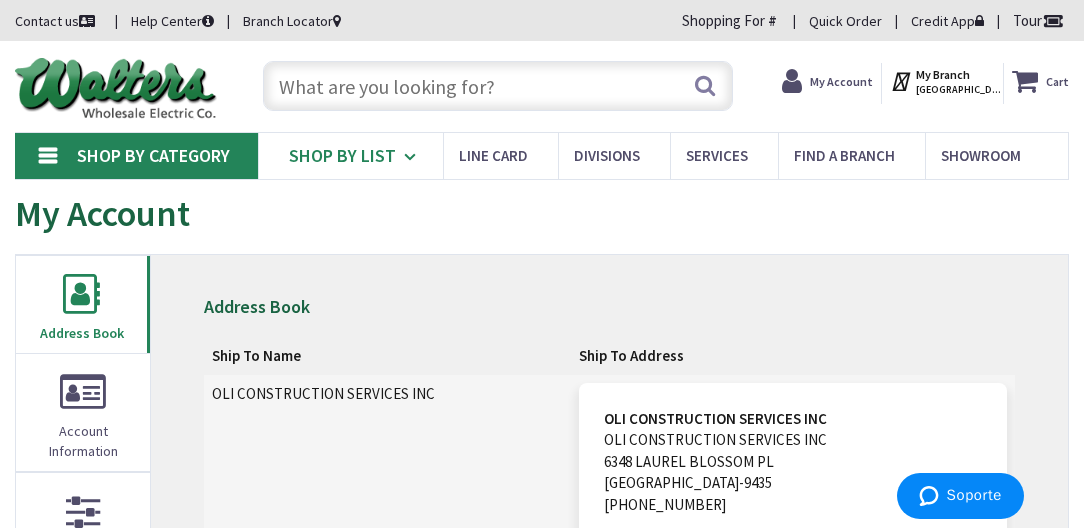 click on "Shop By List" at bounding box center [342, 155] 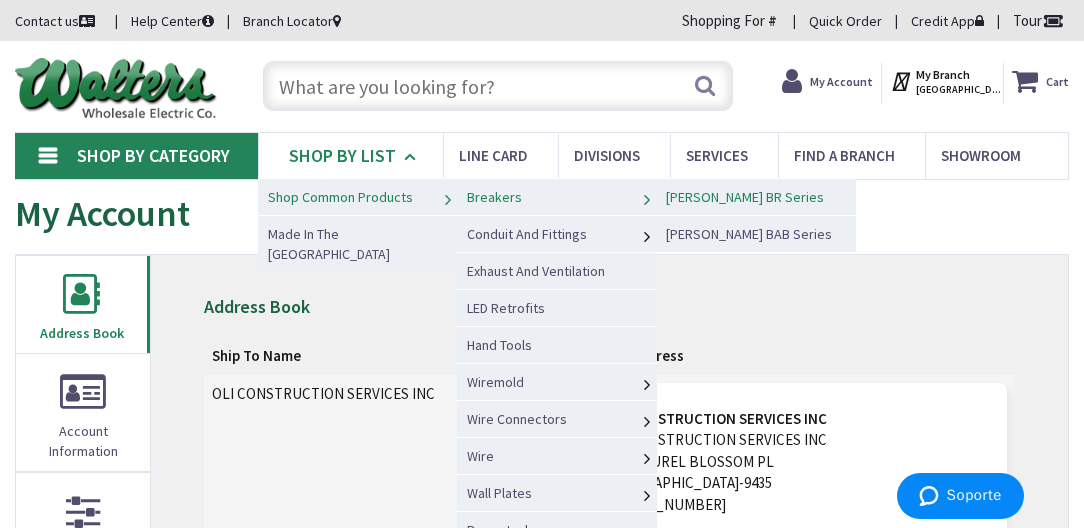 click on "[PERSON_NAME] BR Series" at bounding box center [745, 197] 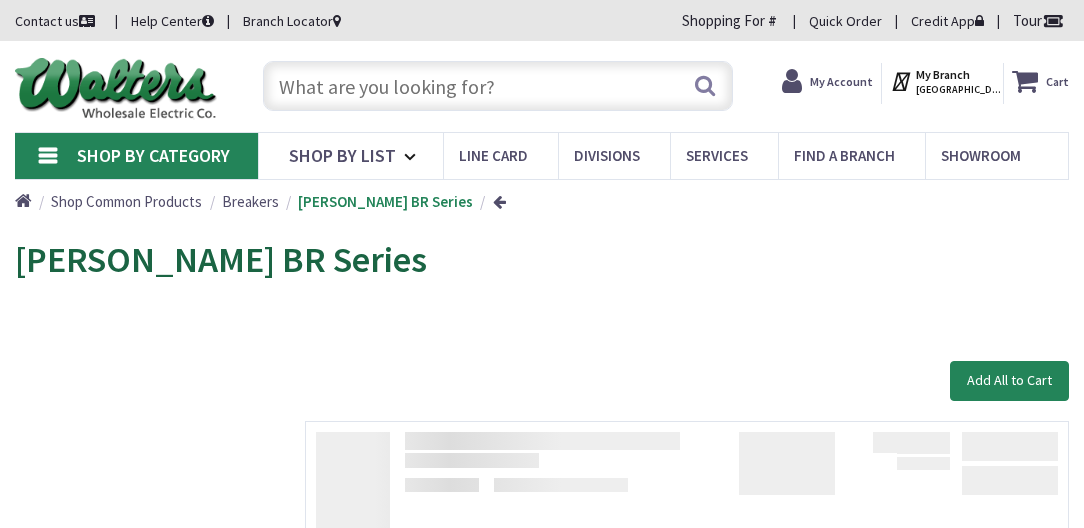scroll, scrollTop: 0, scrollLeft: 0, axis: both 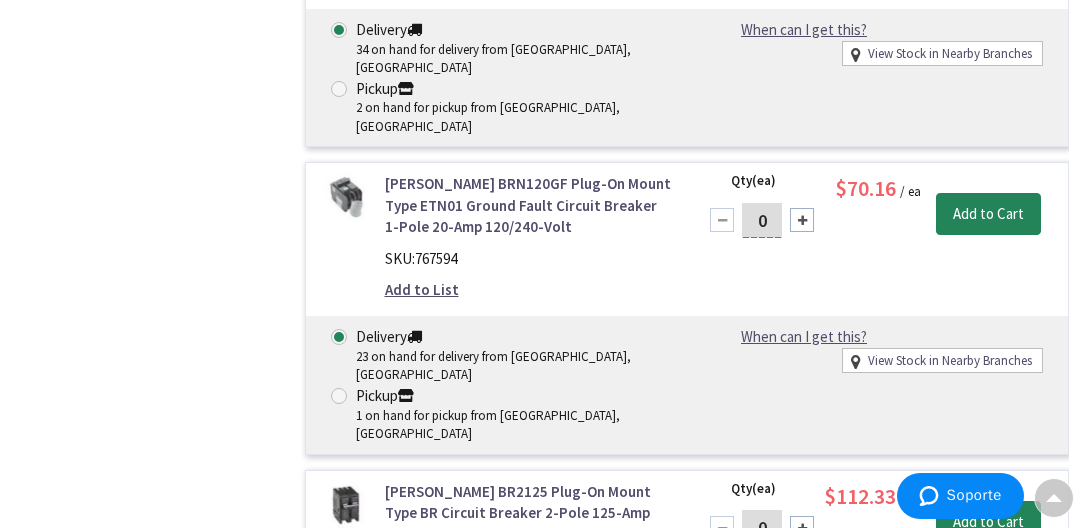 click on "[PERSON_NAME] BR130 Plug-On Mount Type BR Circuit Breaker 1-Pole 30-Amp 120/240-Volt AC
SKU:  18039
Add to List
Qty  (ea)
0
Please select a quantity
$7.27
/ ea" at bounding box center [687, 923] 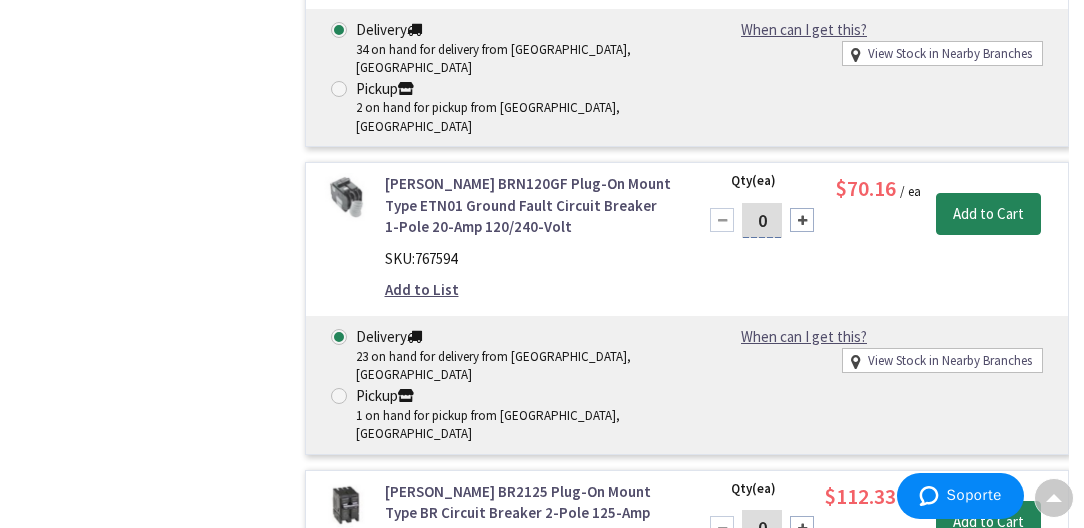 type on "1" 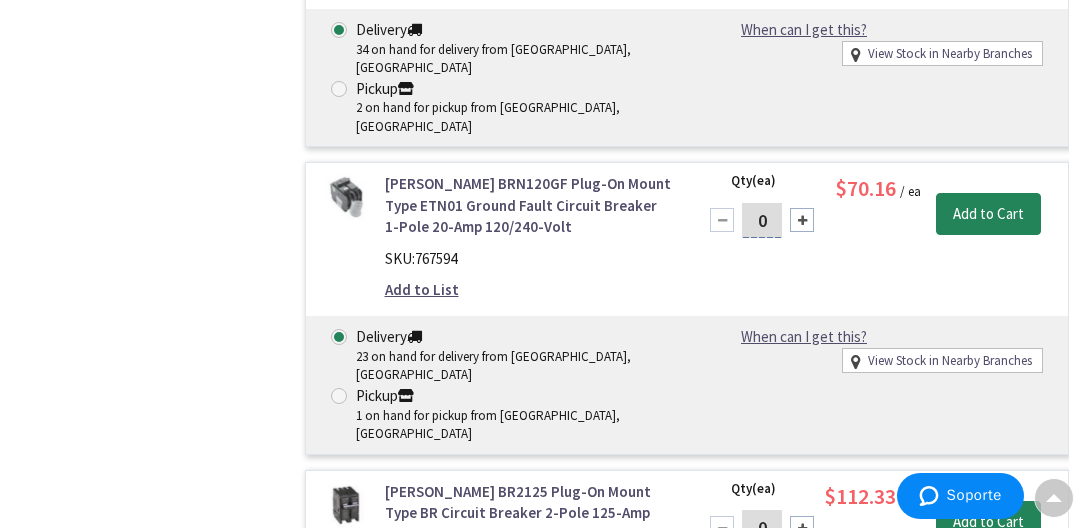 click on "Add to Cart" at bounding box center (988, 829) 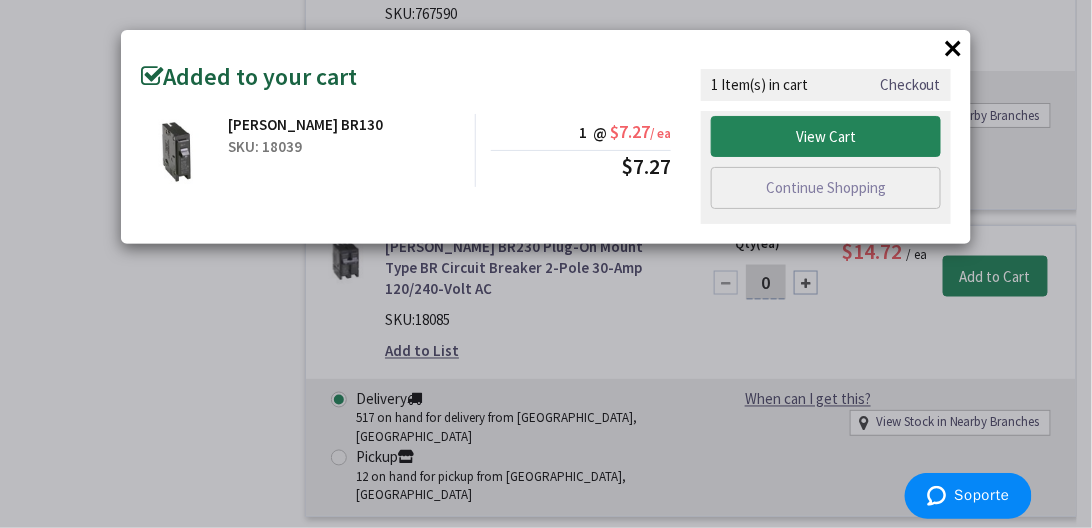 scroll, scrollTop: 2457, scrollLeft: 0, axis: vertical 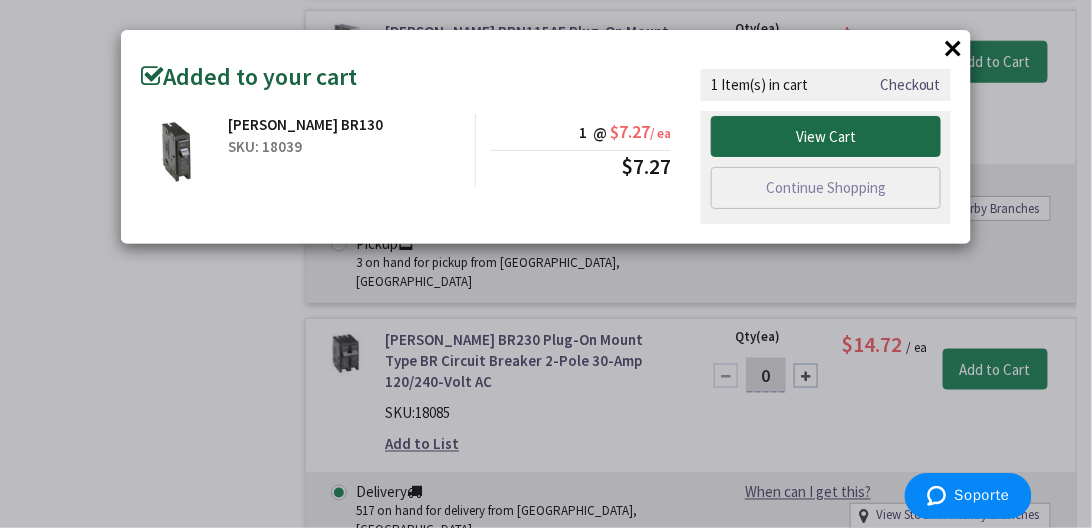click on "View Cart" at bounding box center (826, 137) 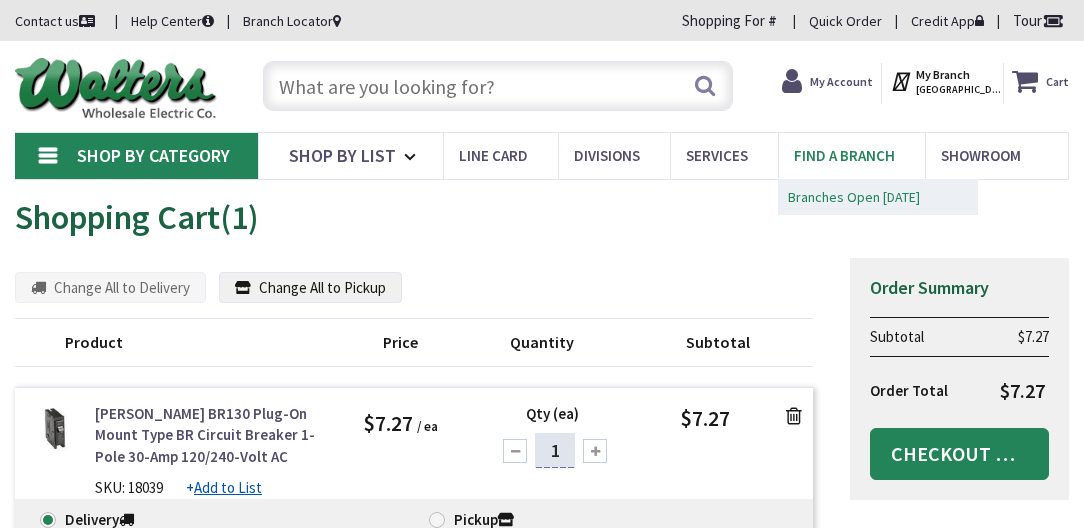 scroll, scrollTop: 0, scrollLeft: 0, axis: both 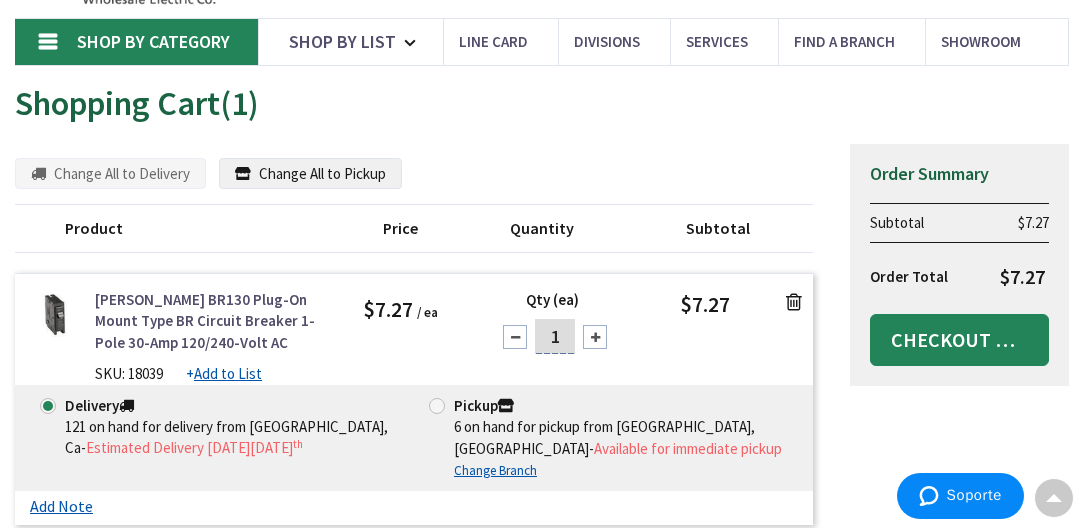 click at bounding box center [794, 302] 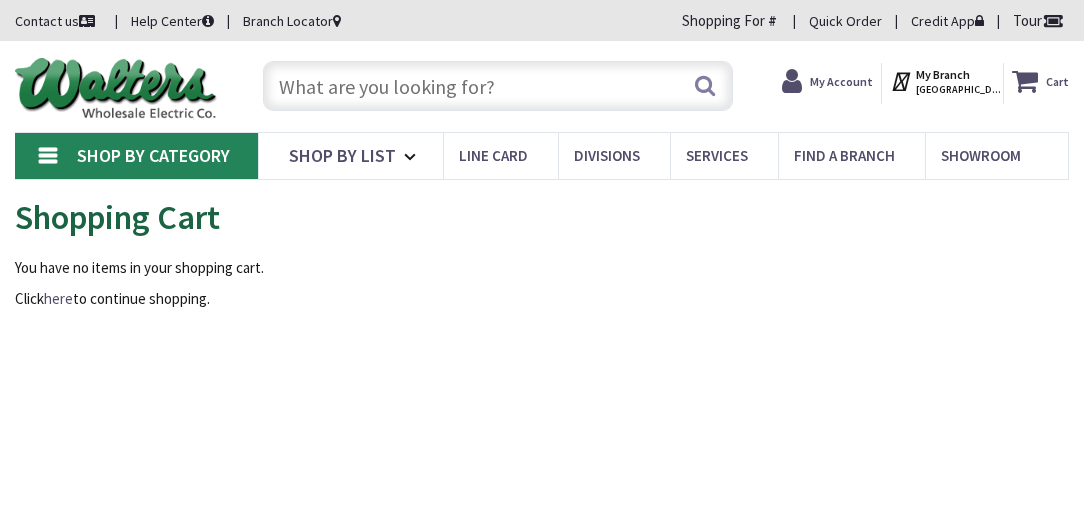 scroll, scrollTop: 0, scrollLeft: 0, axis: both 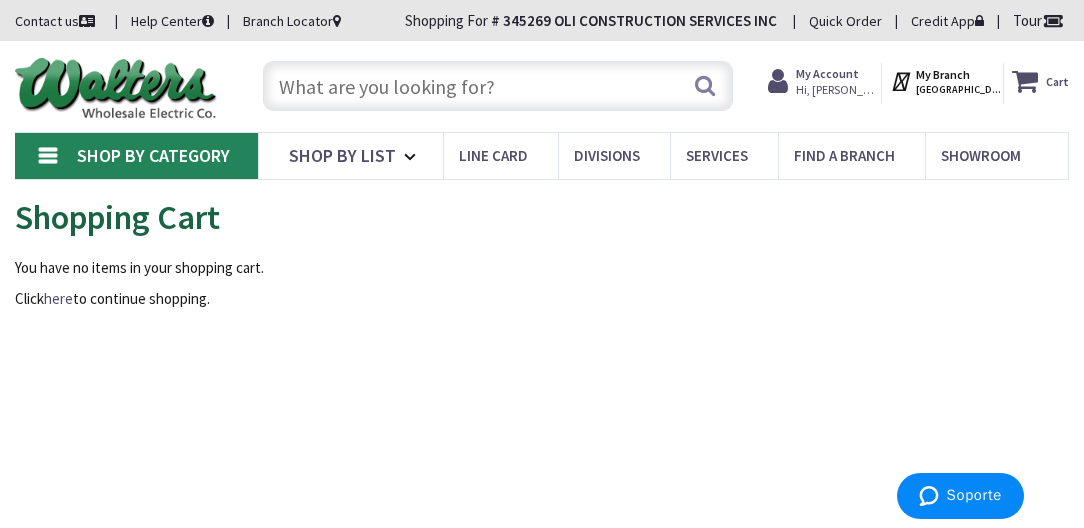 click on "Hi, [PERSON_NAME]" at bounding box center (838, 90) 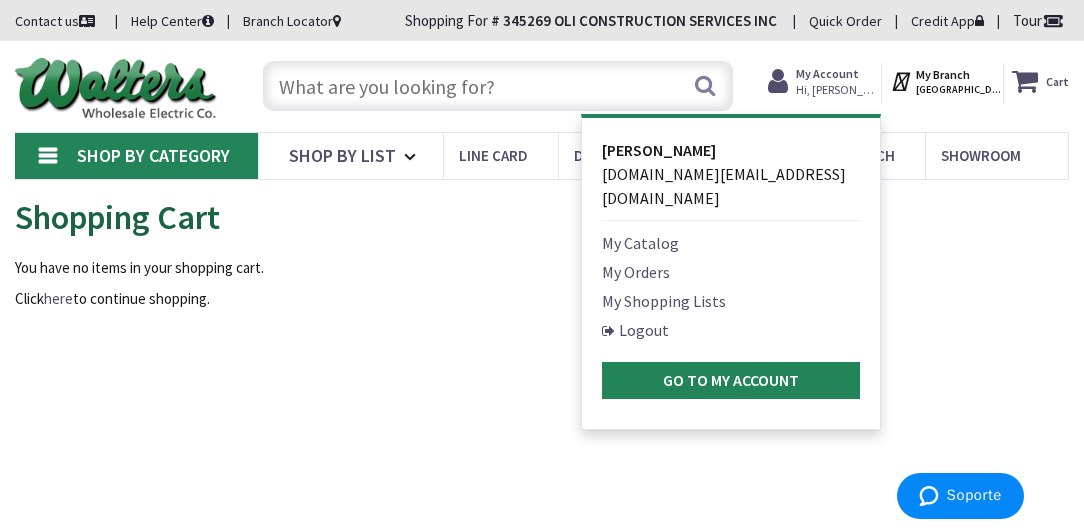 click on "My Account" at bounding box center (827, 73) 